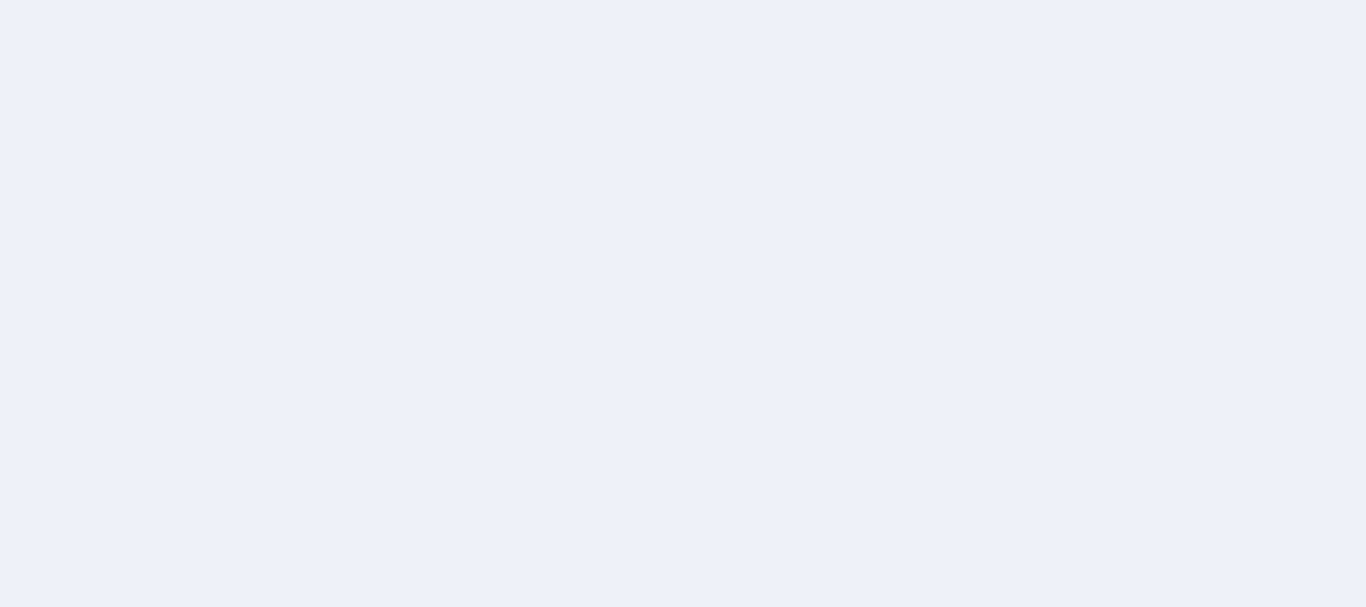 scroll, scrollTop: 0, scrollLeft: 0, axis: both 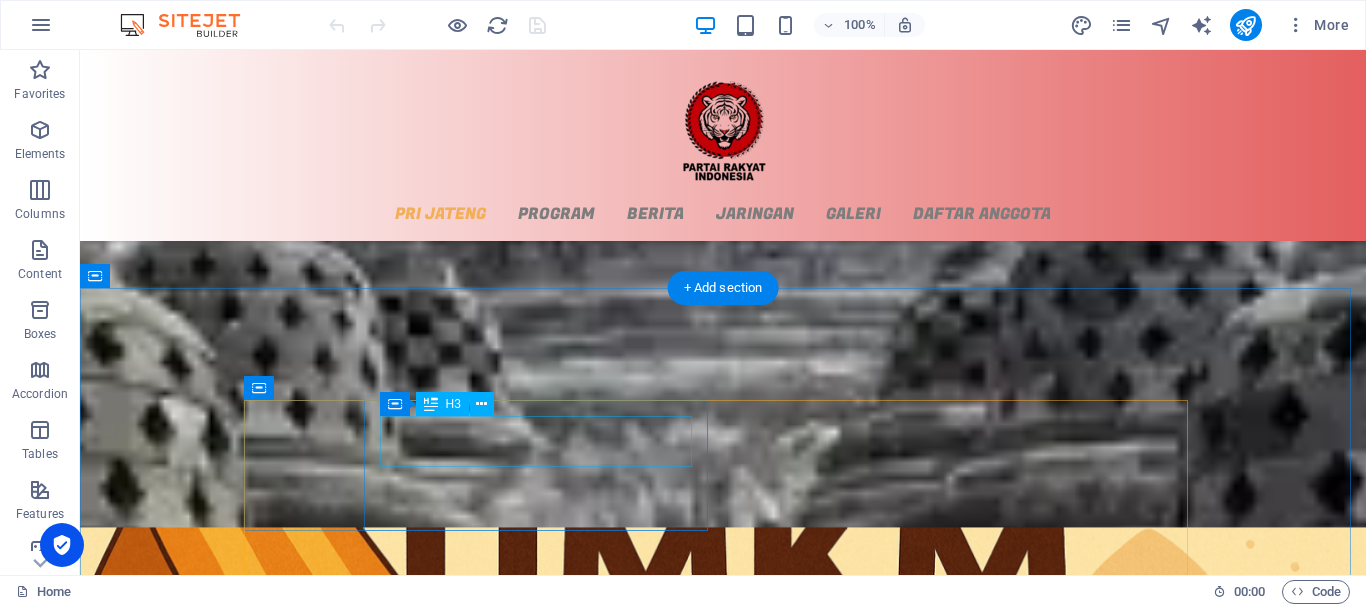click on "Physioterapy" at bounding box center (723, 1995) 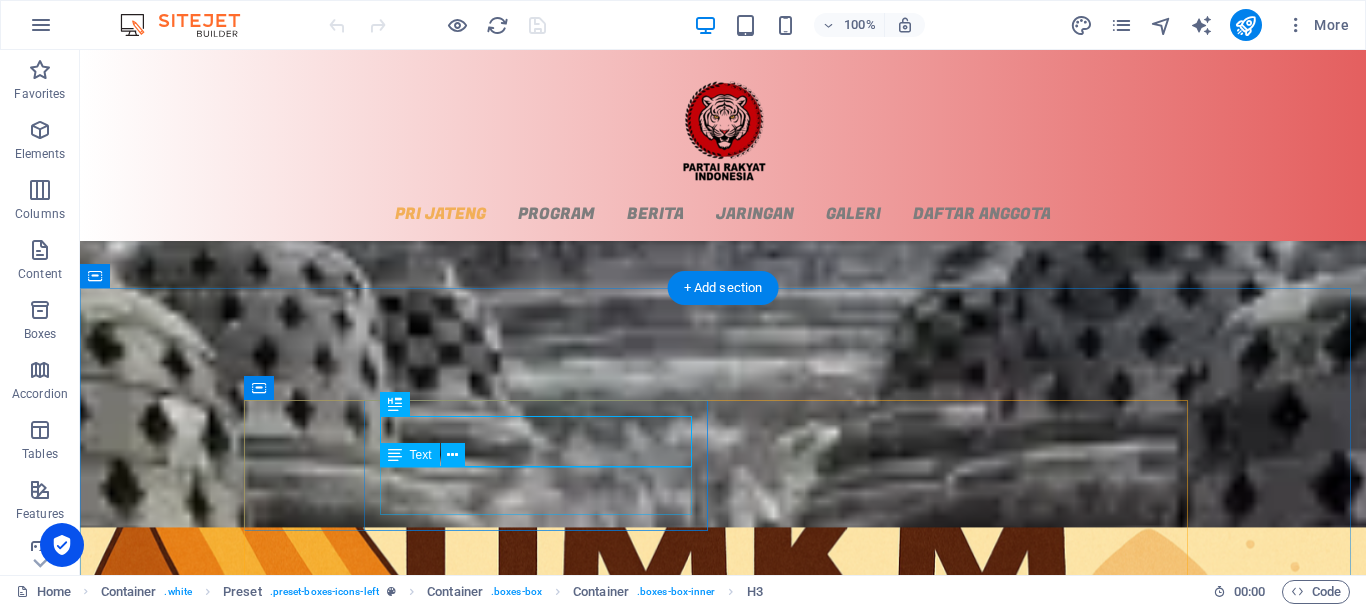 click on "Lorem ipsum dolor sit amet, consectetur adipisicing elit. Veritatis, dolorem!" at bounding box center (723, 2033) 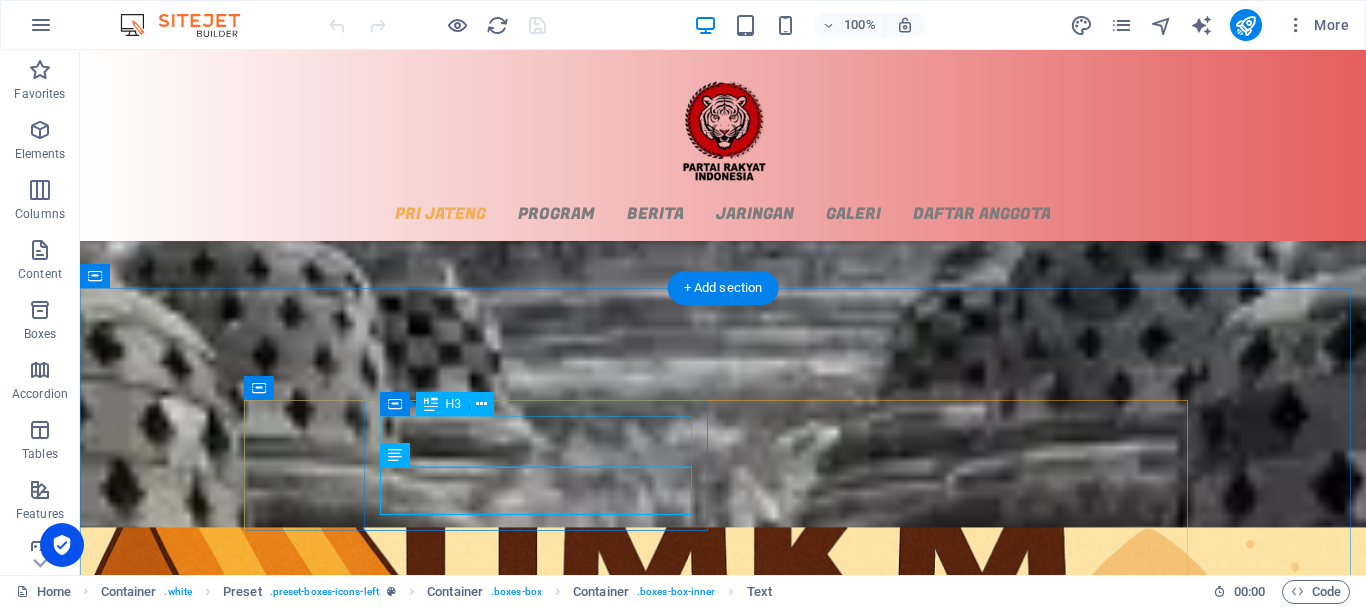 click on "Physioterapy" at bounding box center [723, 1995] 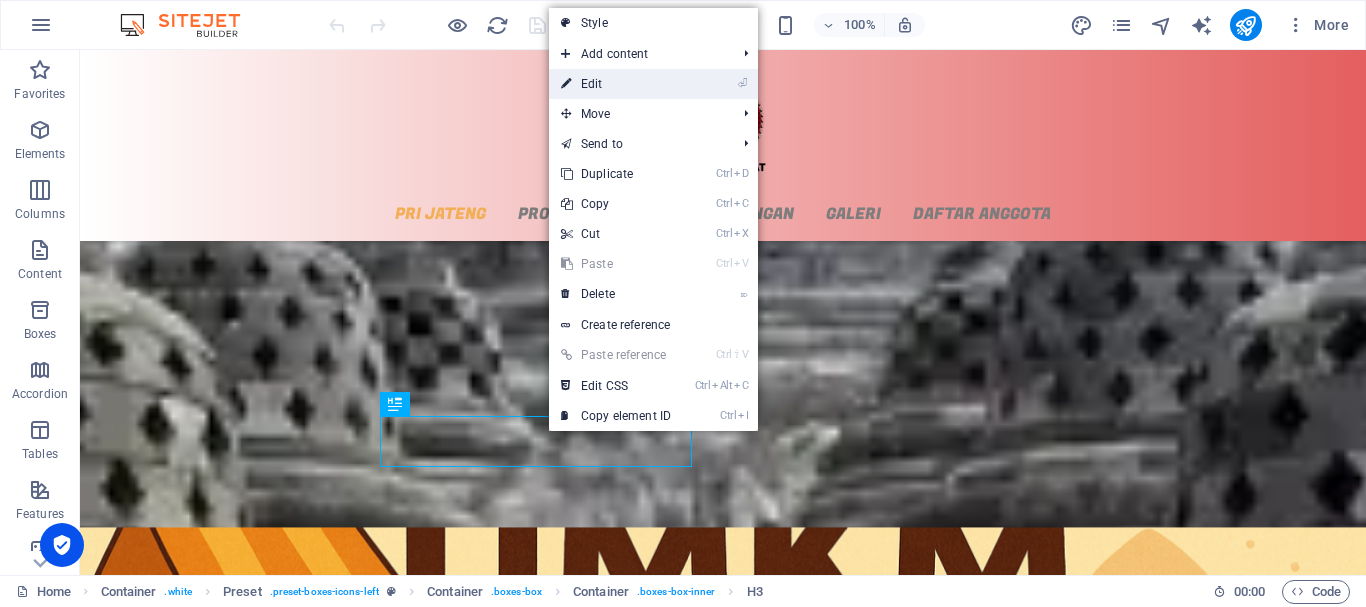 click on "⏎  Edit" at bounding box center (616, 84) 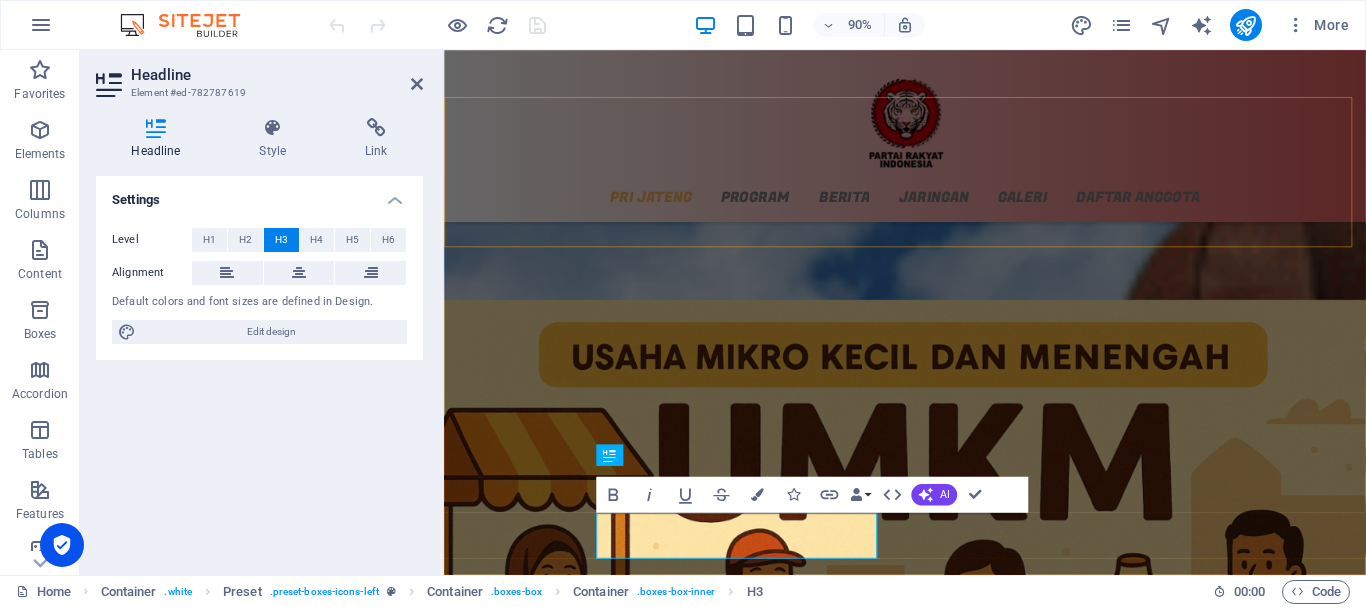 scroll, scrollTop: 1448, scrollLeft: 0, axis: vertical 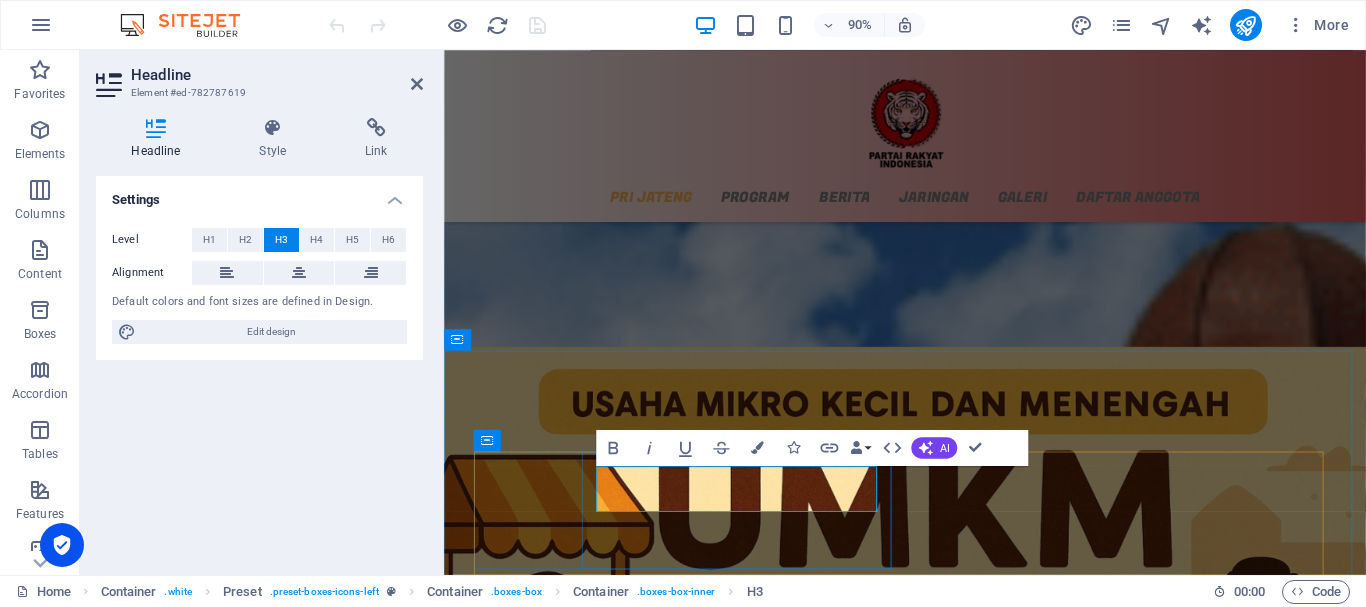 type 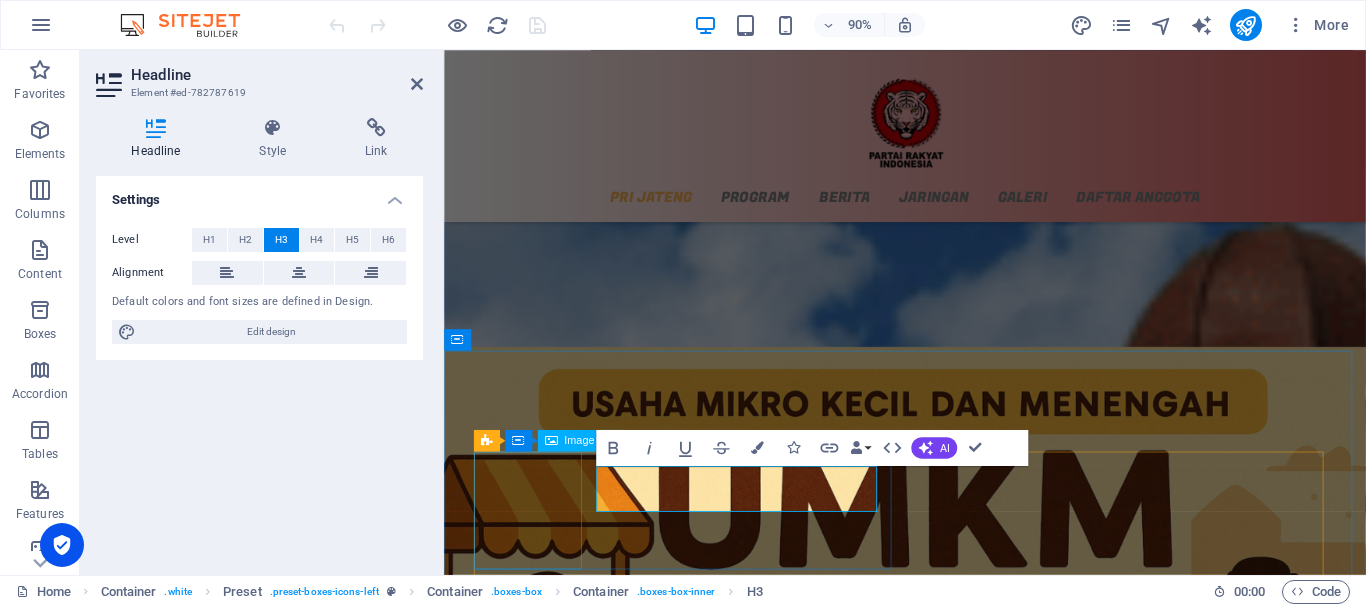 drag, startPoint x: 769, startPoint y: 532, endPoint x: 790, endPoint y: 546, distance: 25.23886 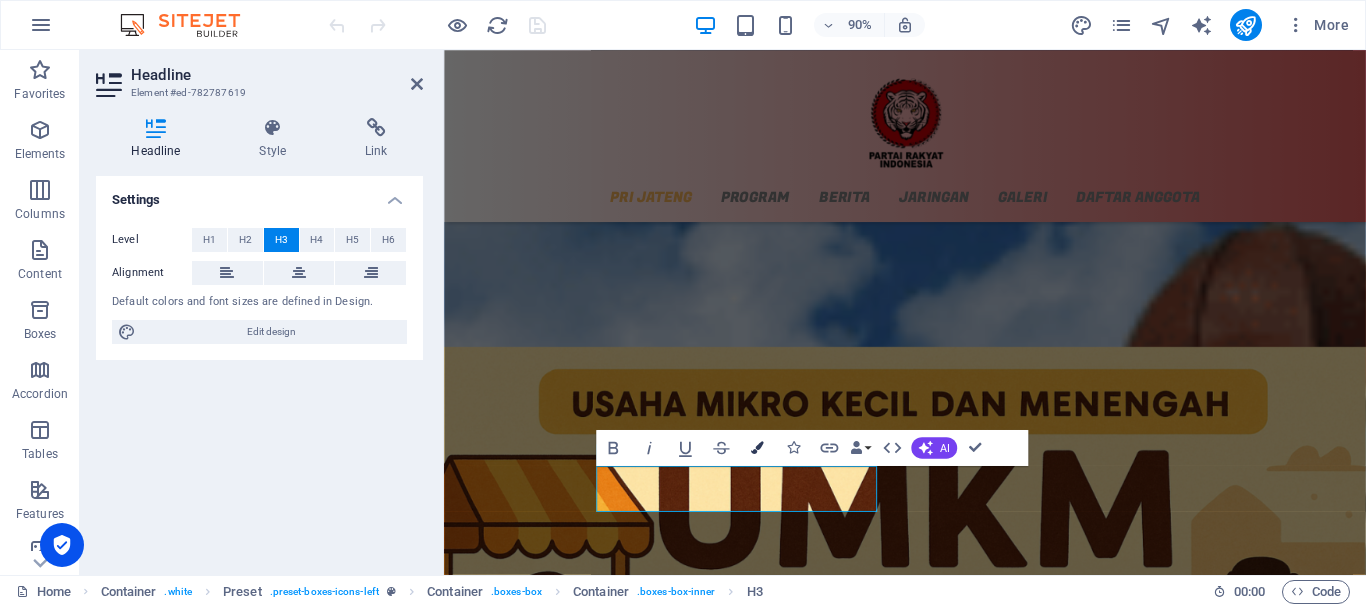 click at bounding box center (756, 447) 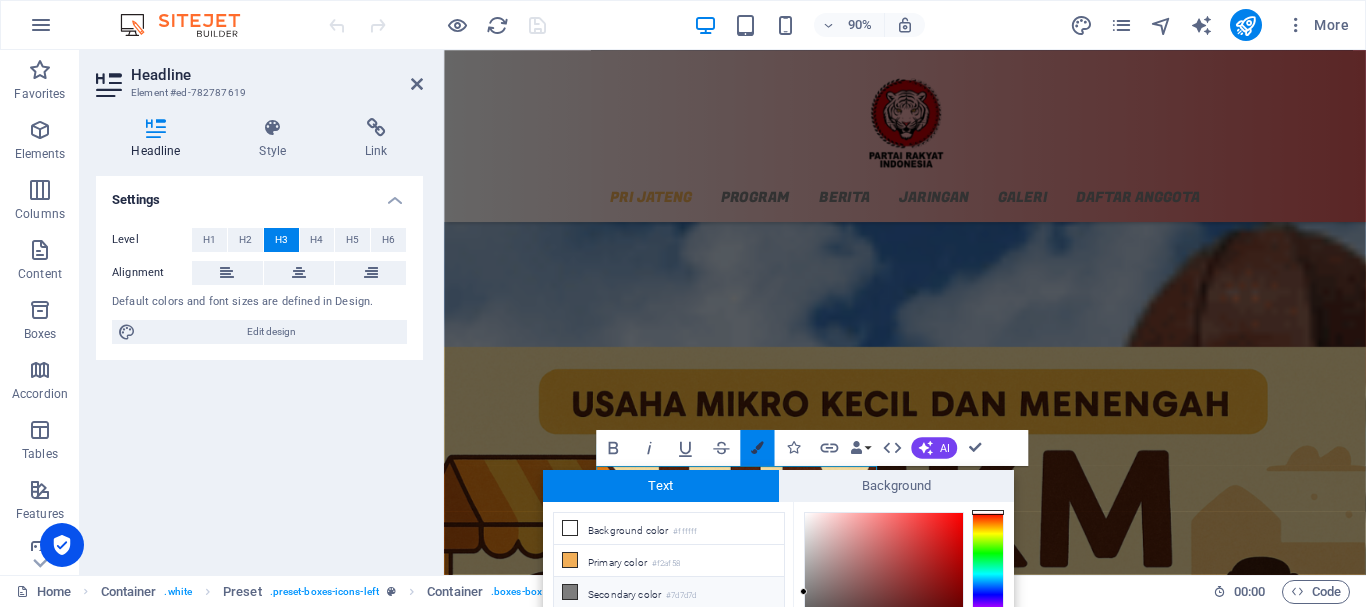 scroll, scrollTop: 143, scrollLeft: 0, axis: vertical 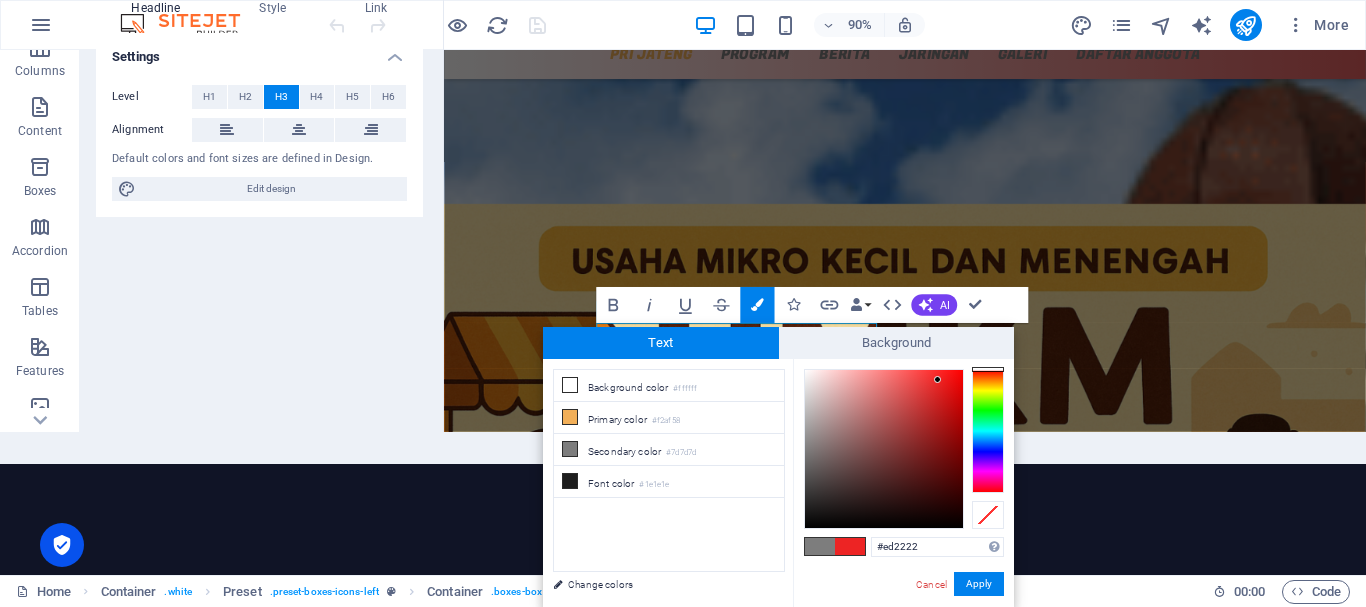 drag, startPoint x: 927, startPoint y: 385, endPoint x: 946, endPoint y: 409, distance: 30.610456 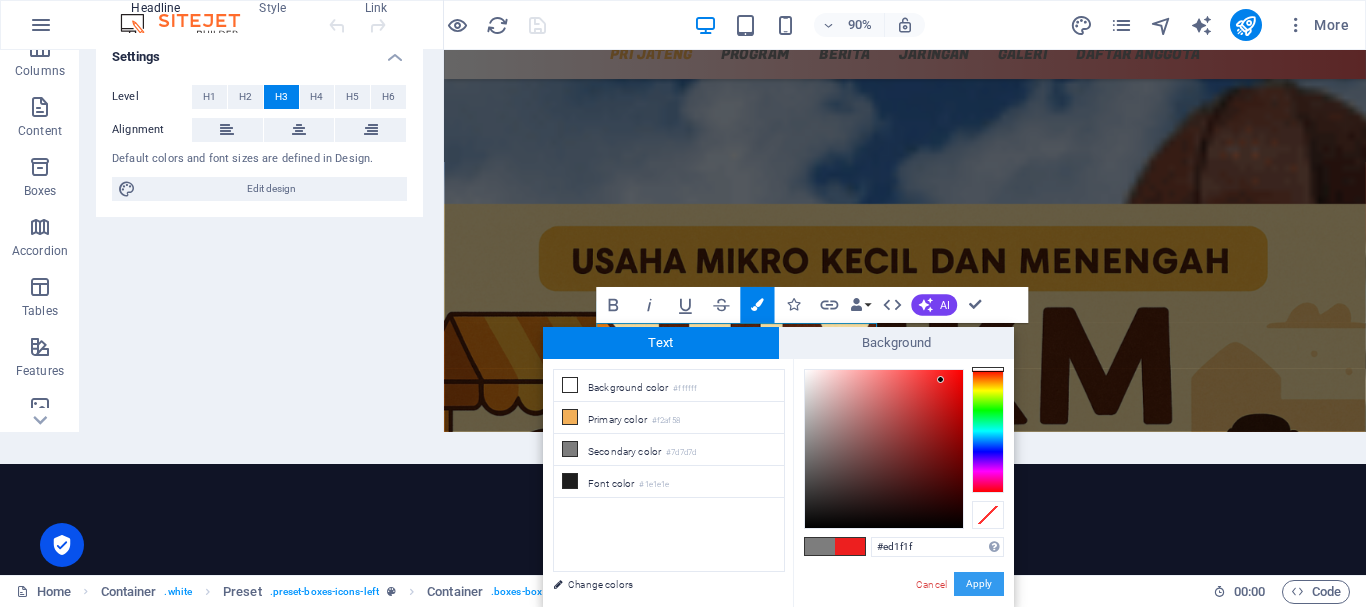 click on "Apply" at bounding box center (979, 584) 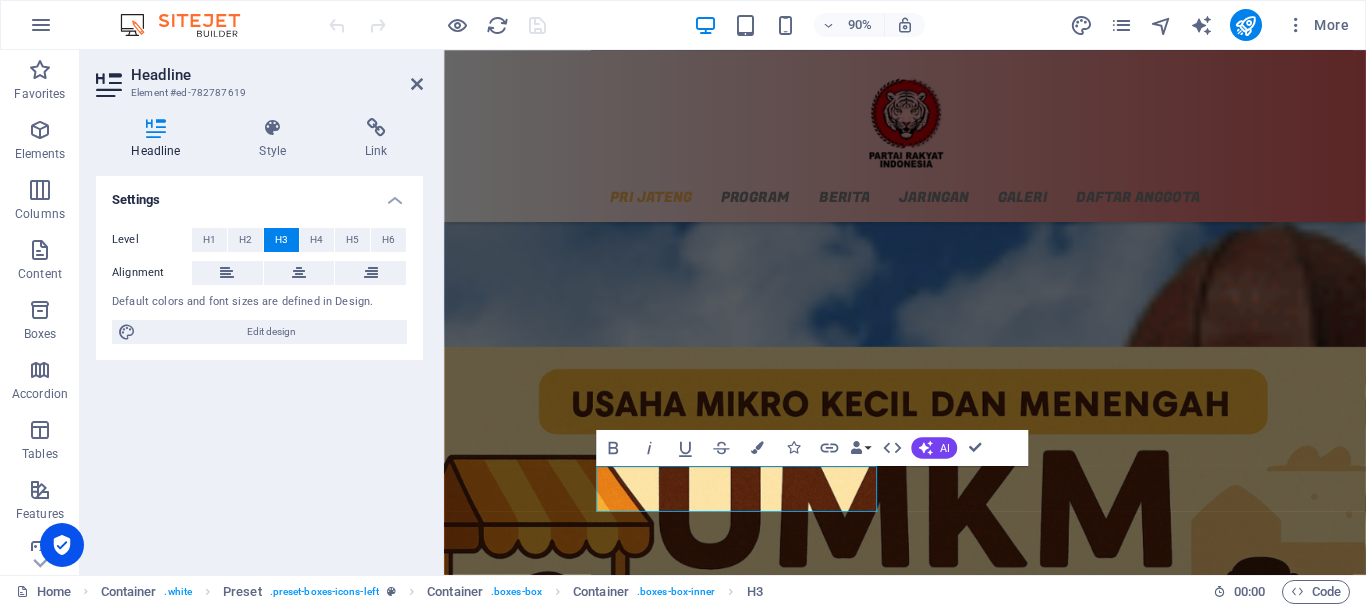 scroll, scrollTop: 0, scrollLeft: 0, axis: both 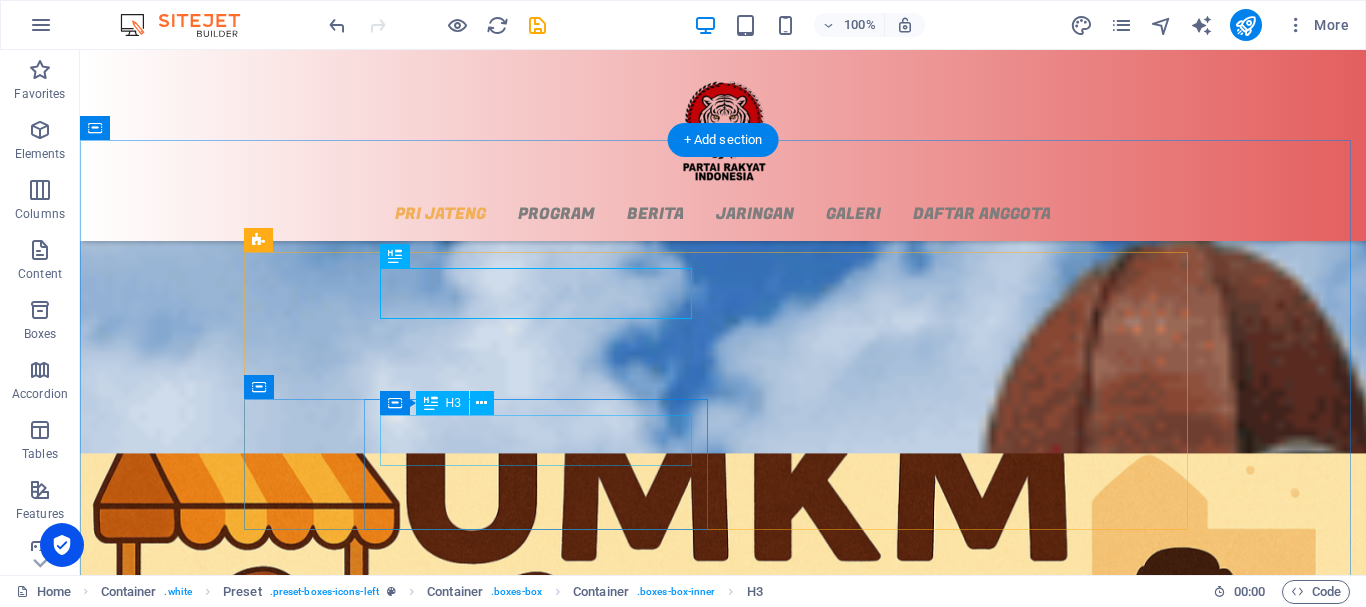 click on "Rehabilitation" at bounding box center [723, 3141] 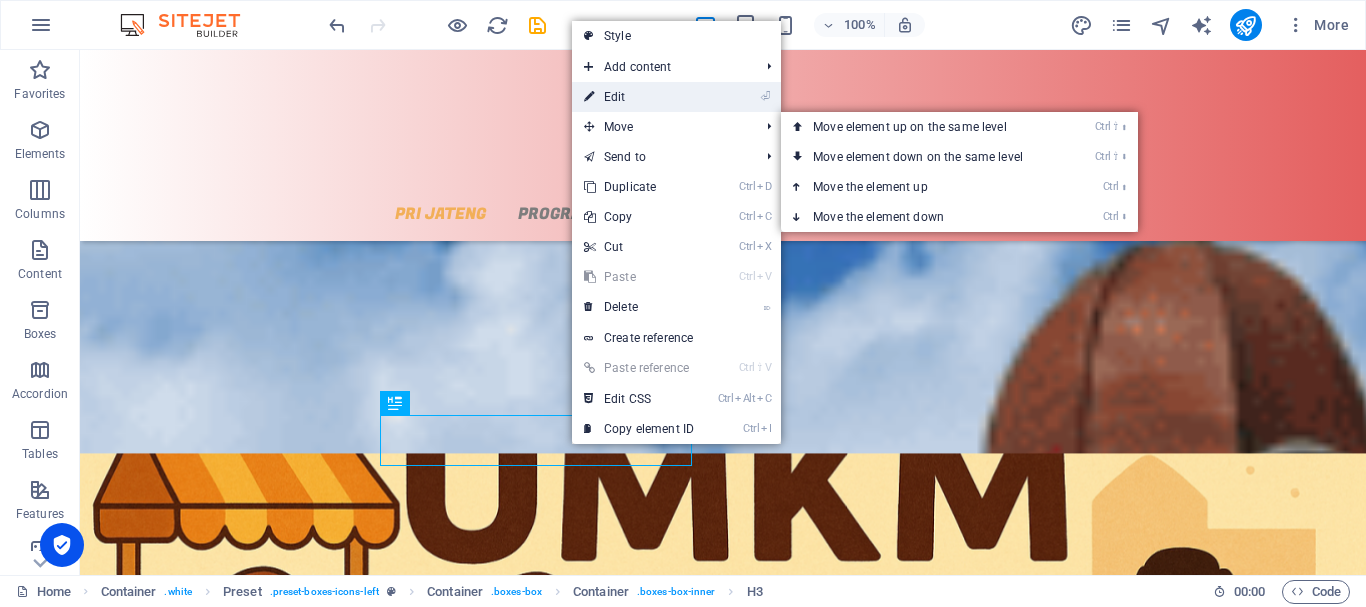 click on "⏎  Edit" at bounding box center [639, 97] 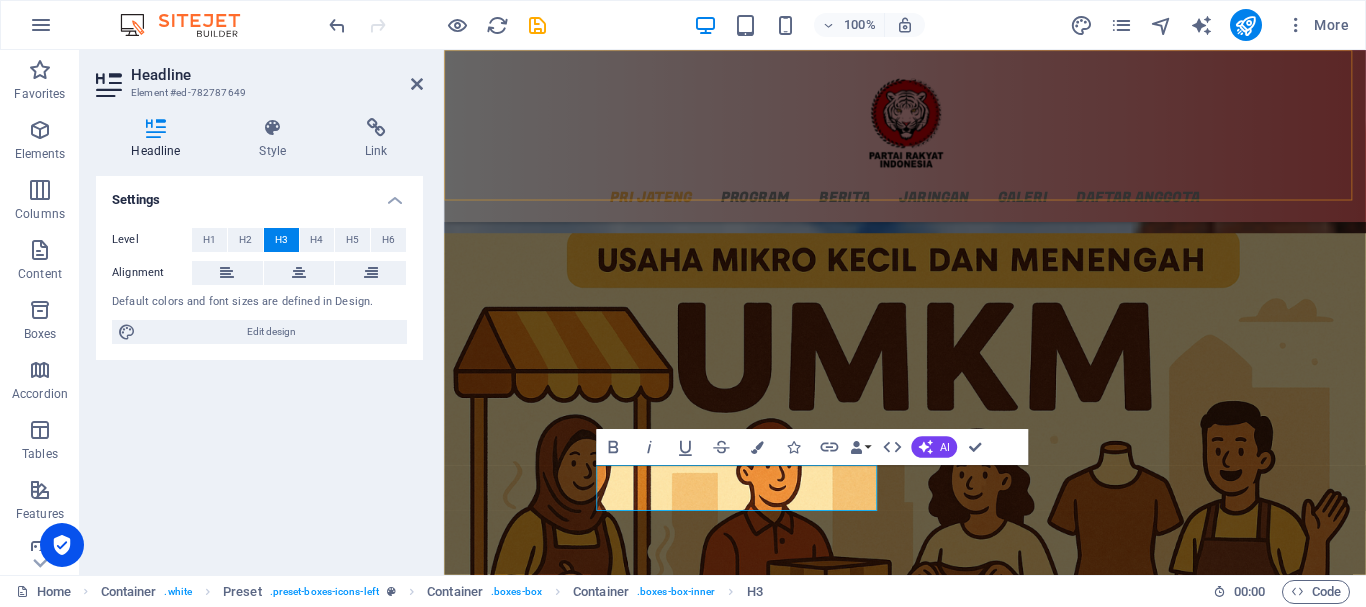 scroll, scrollTop: 1596, scrollLeft: 0, axis: vertical 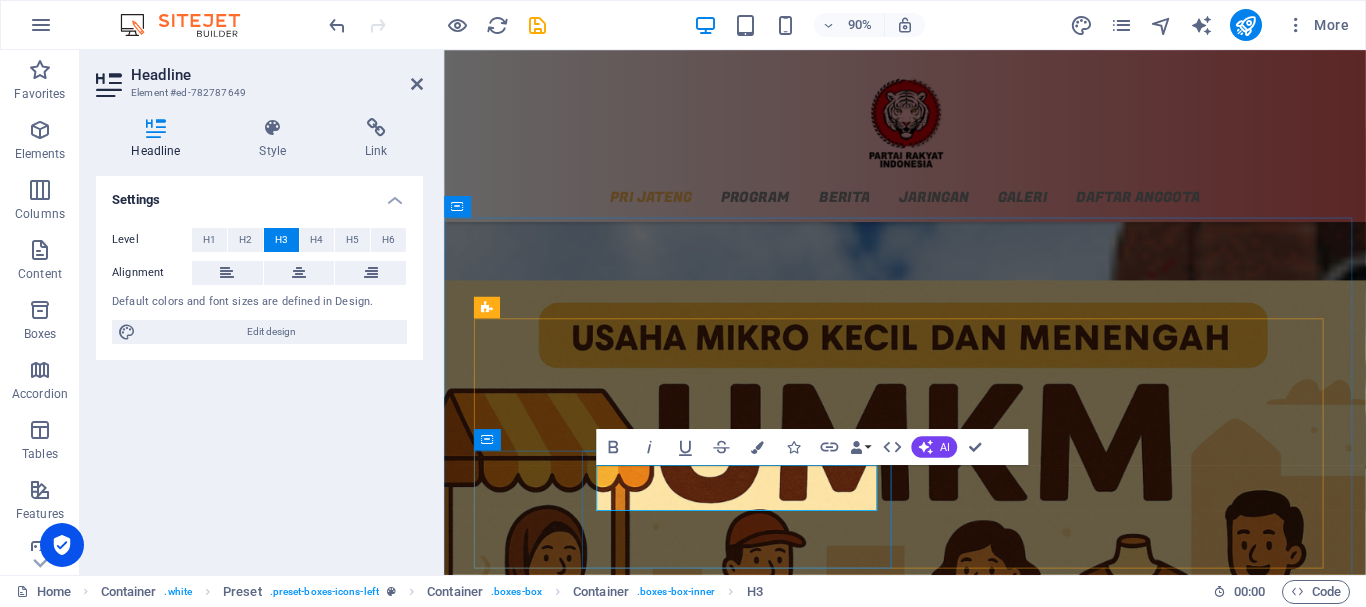 type 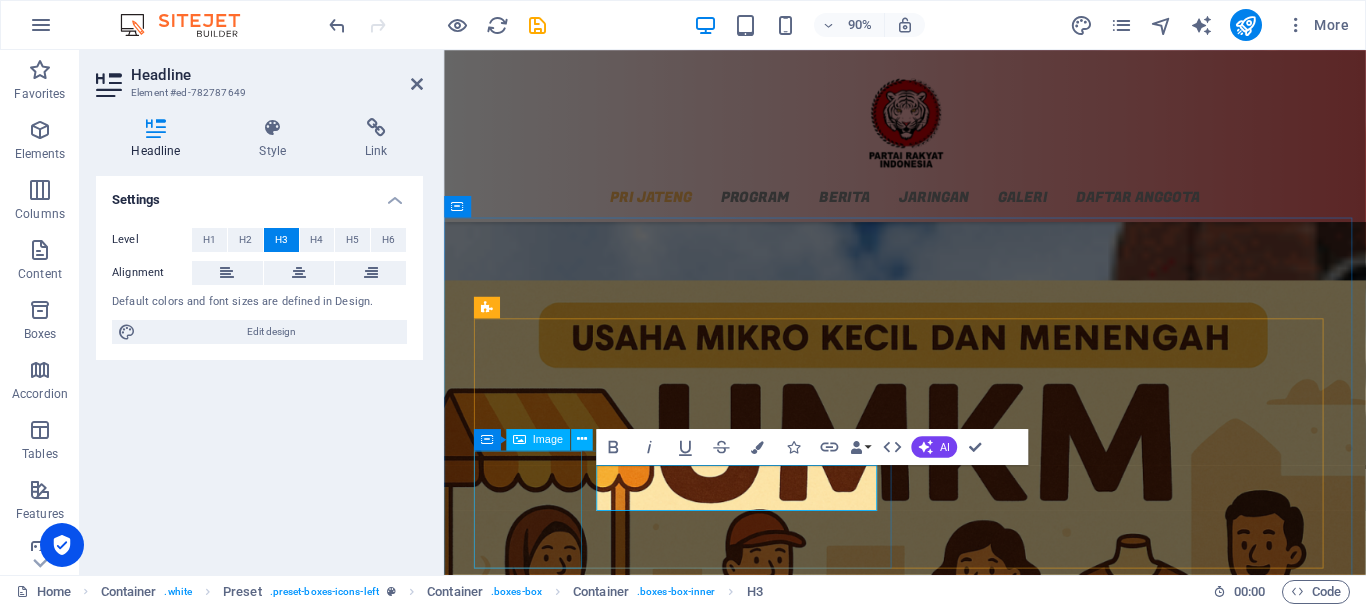 drag, startPoint x: 641, startPoint y: 524, endPoint x: 572, endPoint y: 524, distance: 69 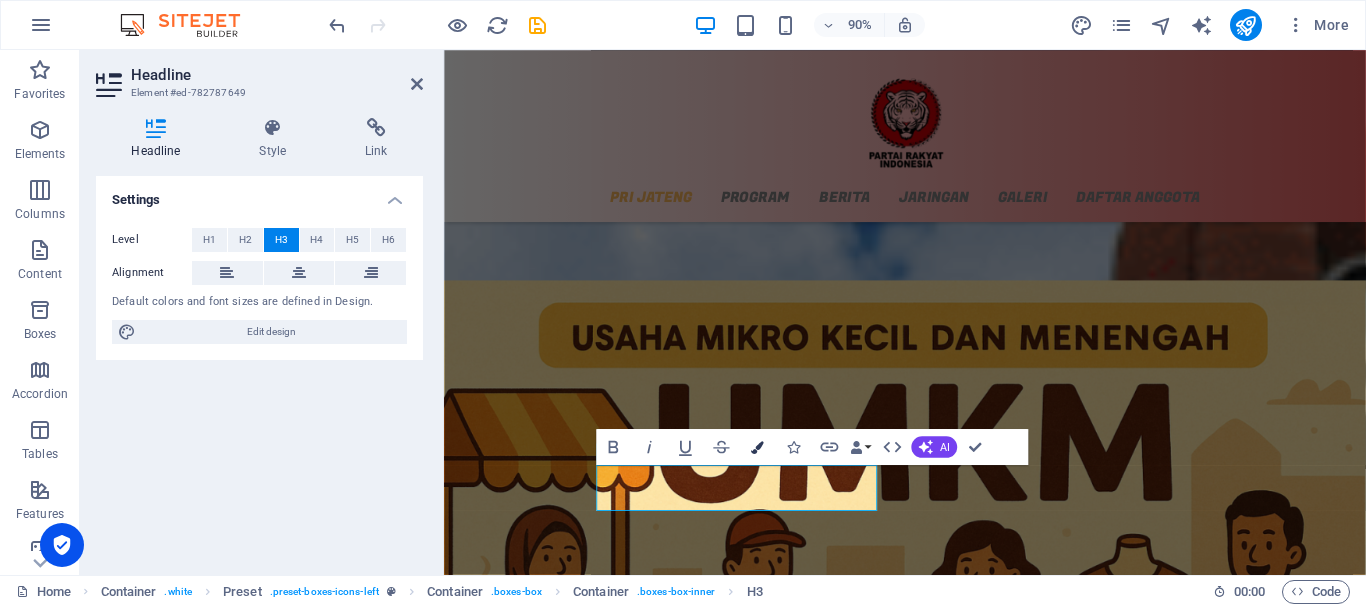 click at bounding box center (756, 446) 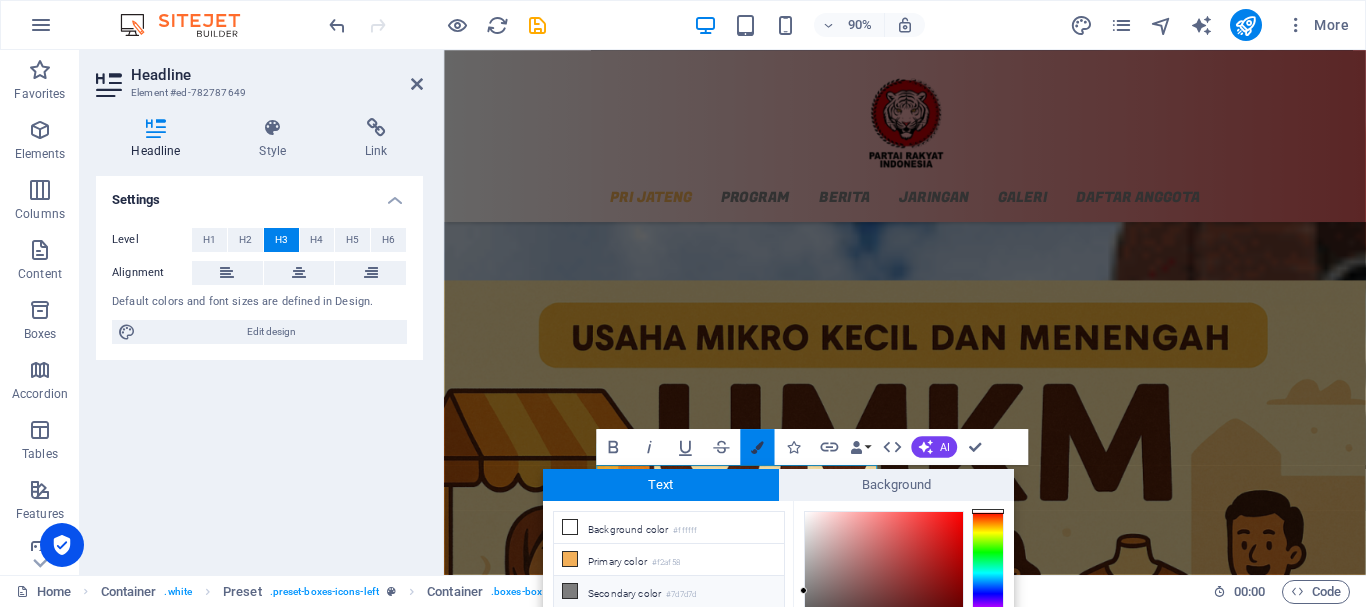 scroll, scrollTop: 142, scrollLeft: 0, axis: vertical 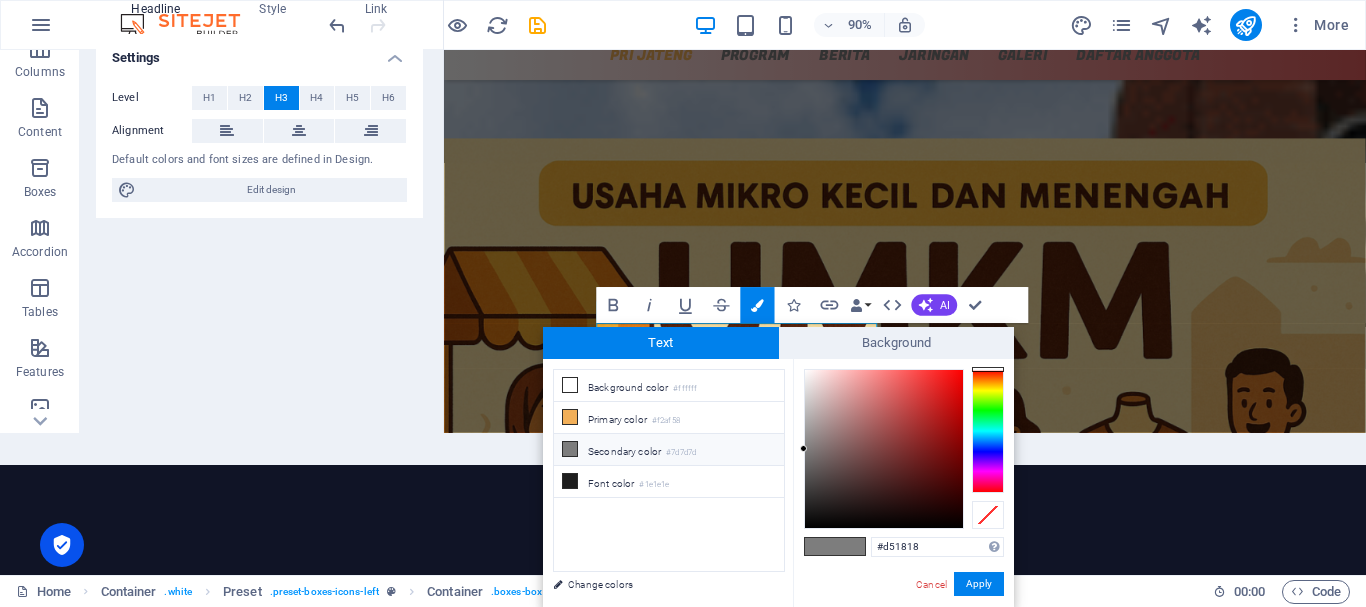 type on "#d61a1a" 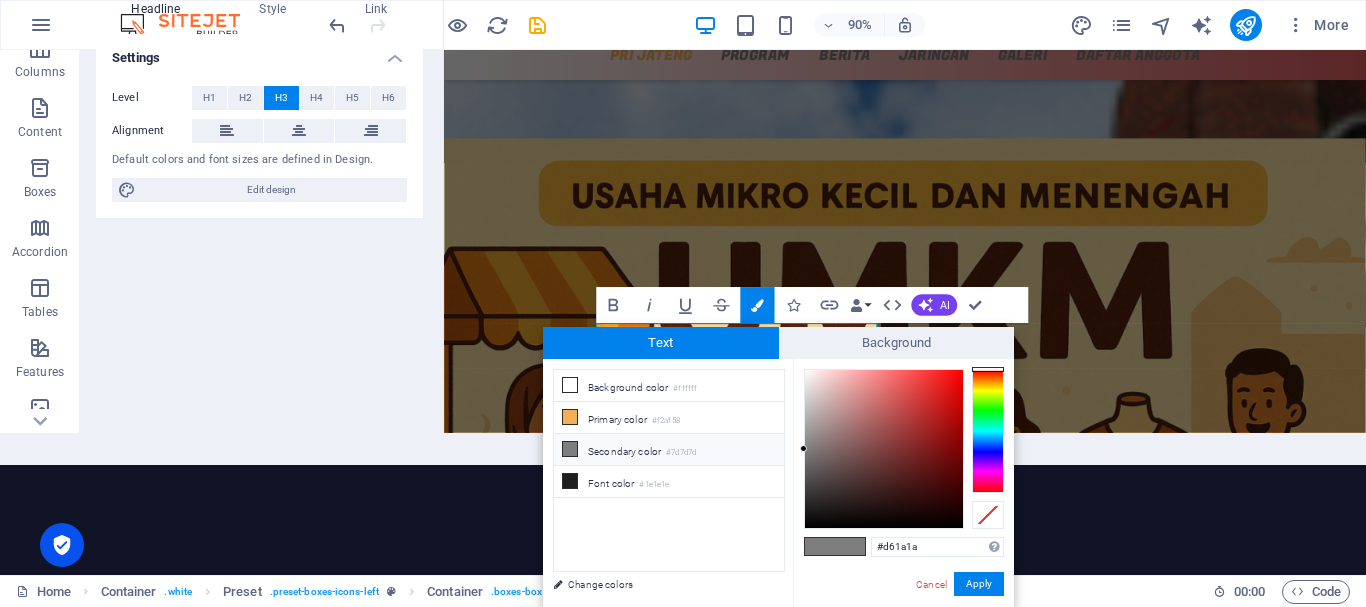 click at bounding box center (884, 449) 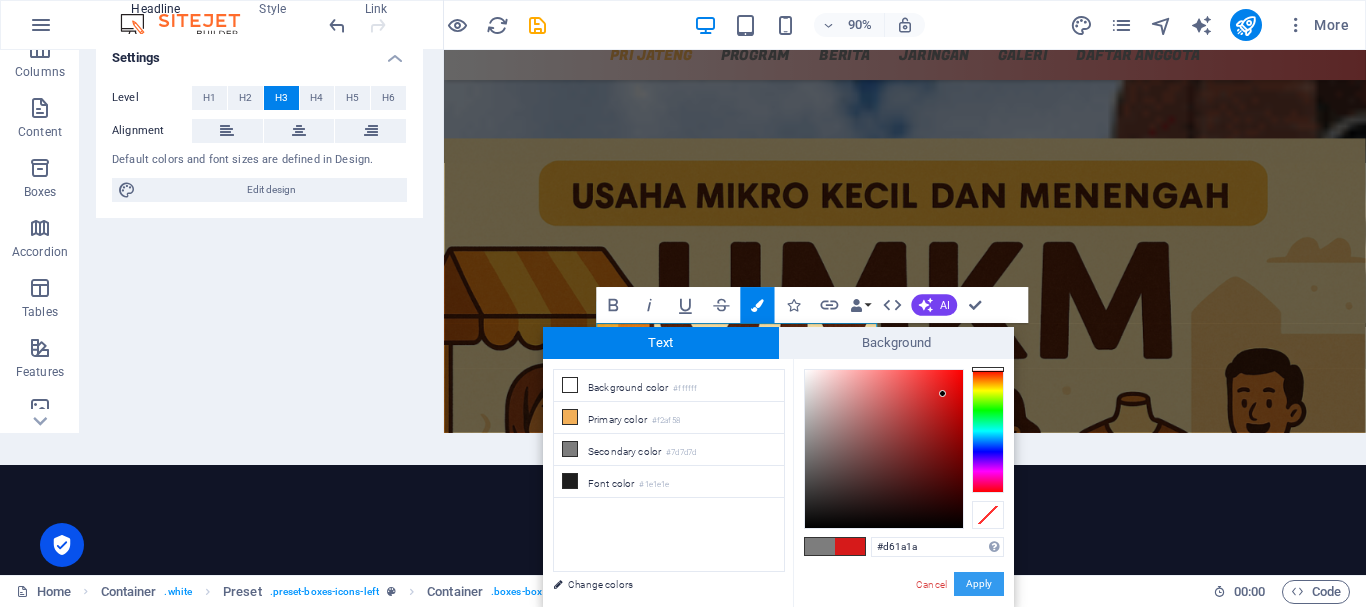 click on "Apply" at bounding box center (979, 584) 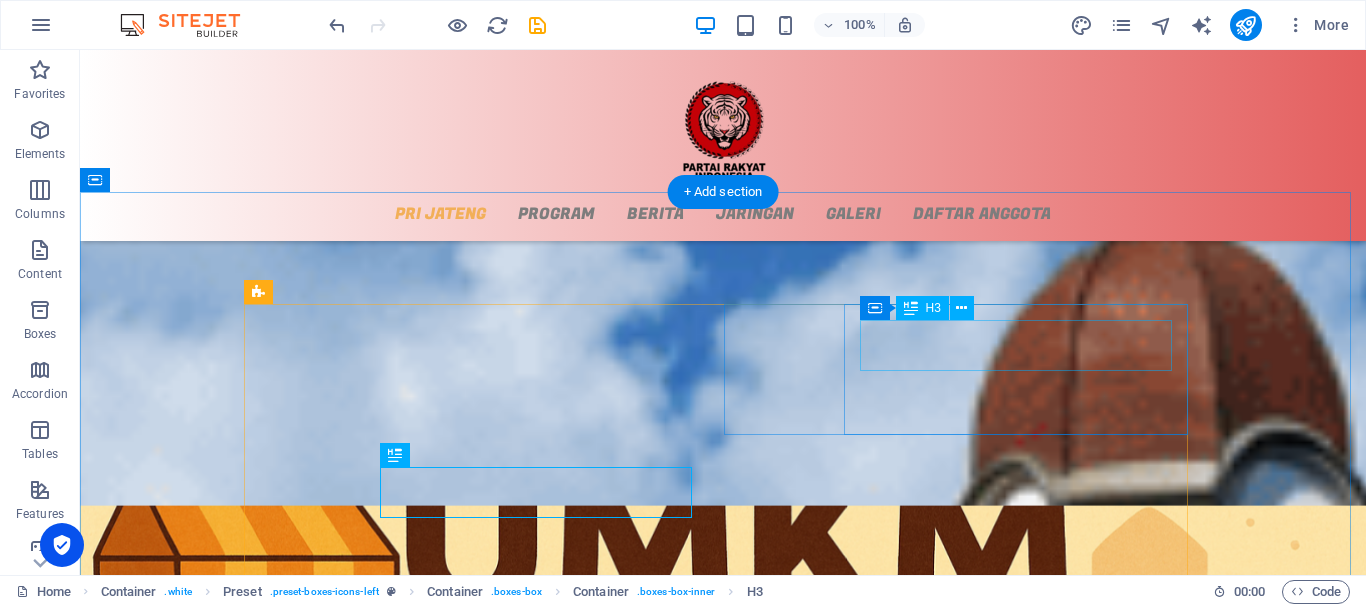 click on "Manual Therapy" at bounding box center [723, 2546] 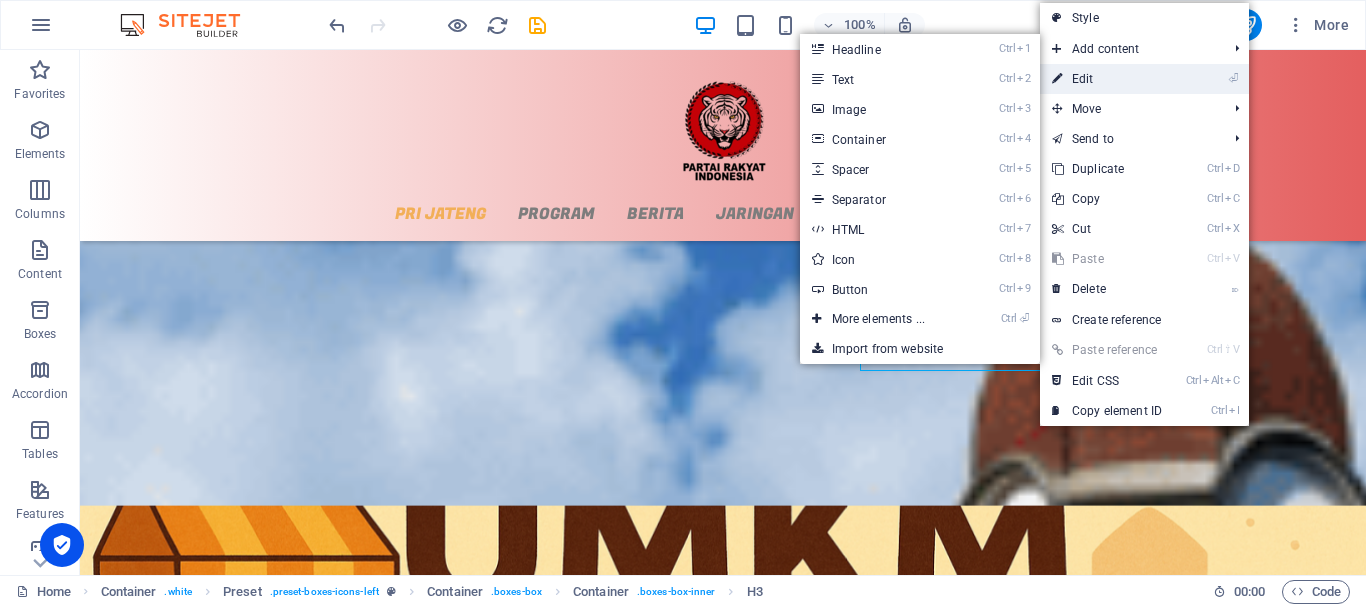 click on "⏎  Edit" at bounding box center [1107, 79] 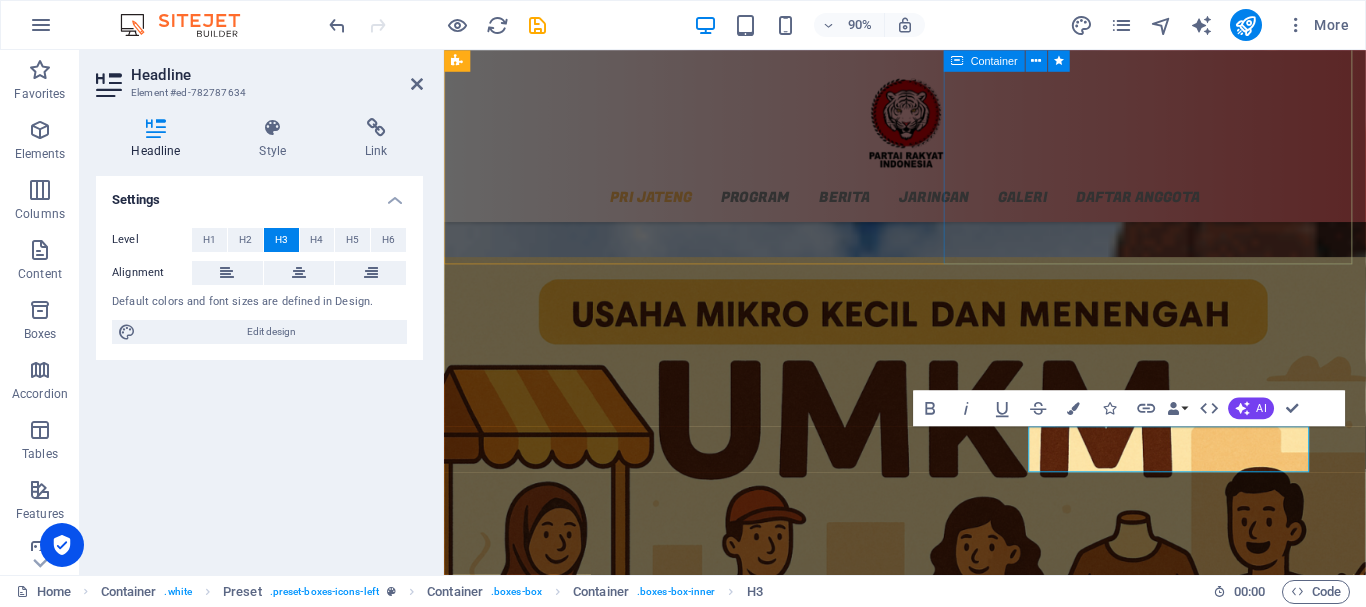 scroll, scrollTop: 1544, scrollLeft: 0, axis: vertical 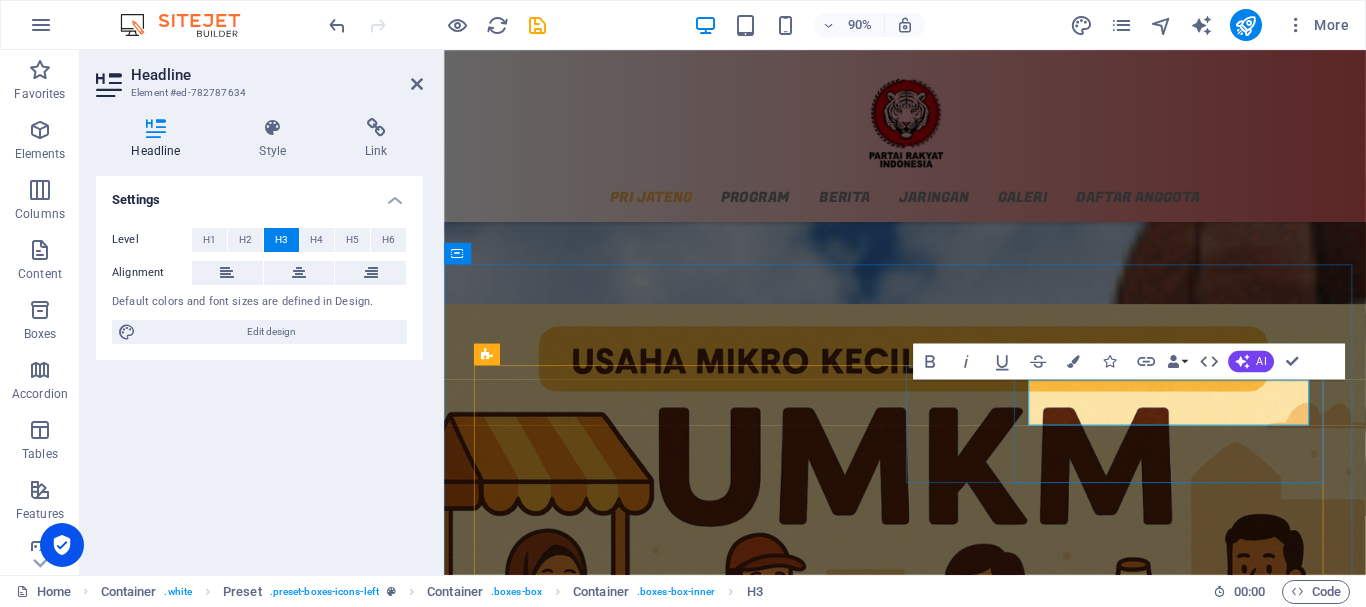 type 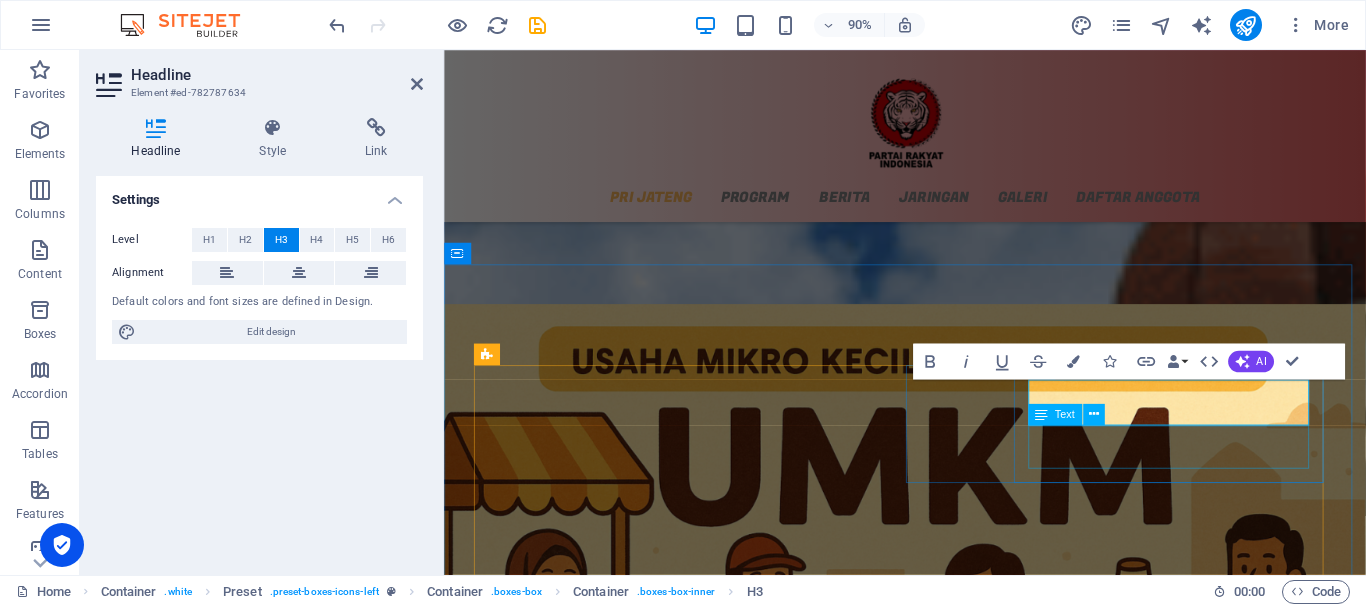 drag, startPoint x: 1327, startPoint y: 443, endPoint x: 1093, endPoint y: 485, distance: 237.73935 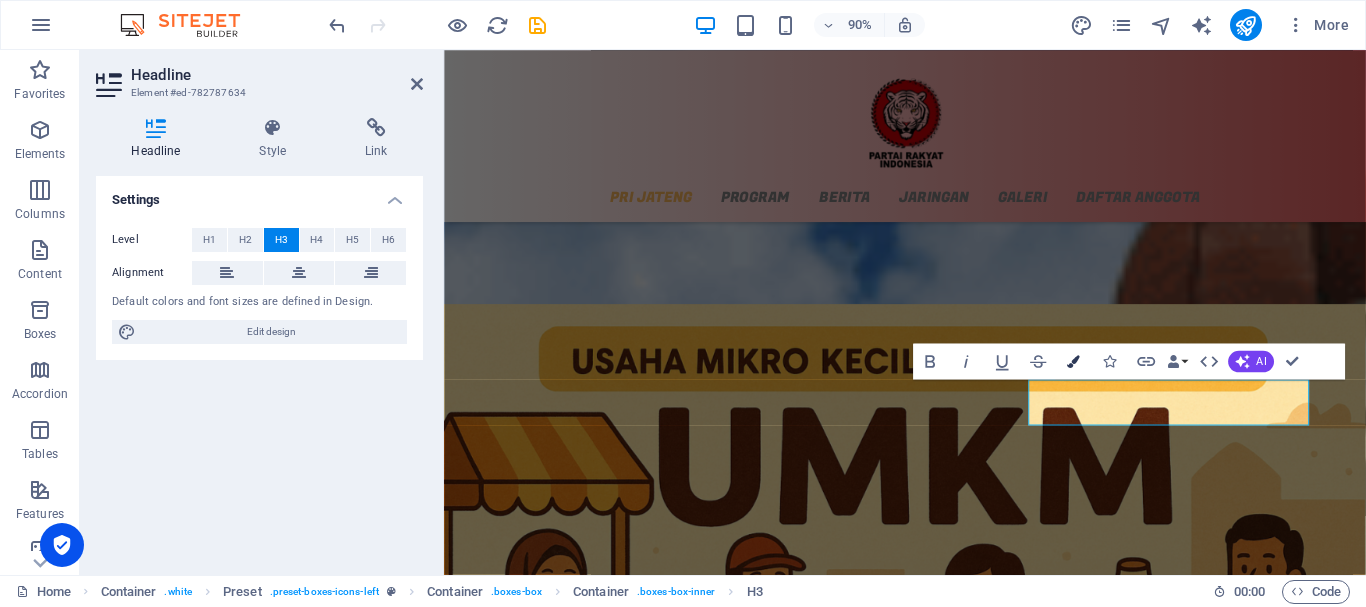 click at bounding box center [1073, 361] 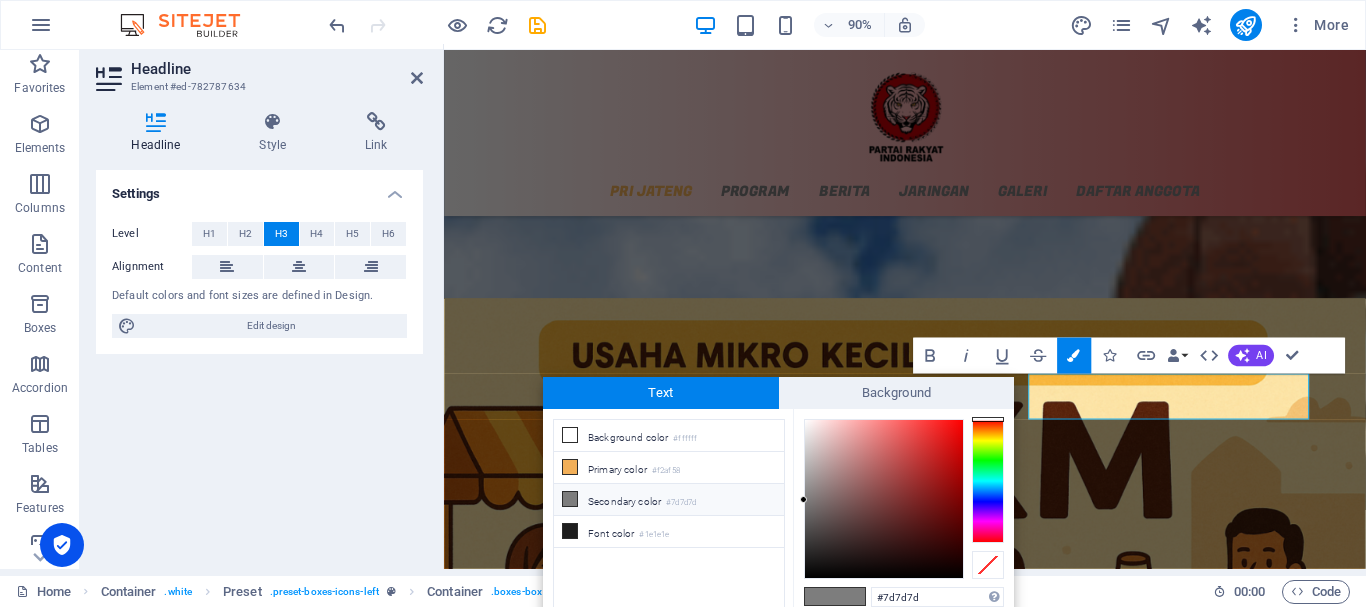 type on "#ea2828" 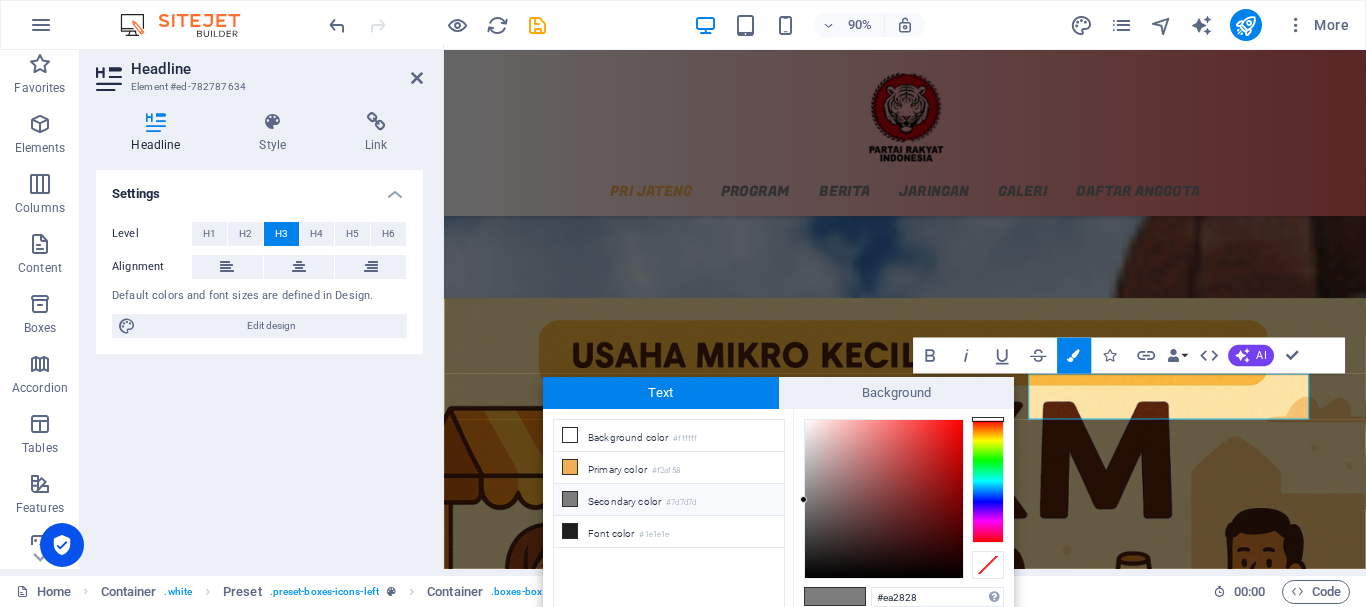 click at bounding box center (884, 499) 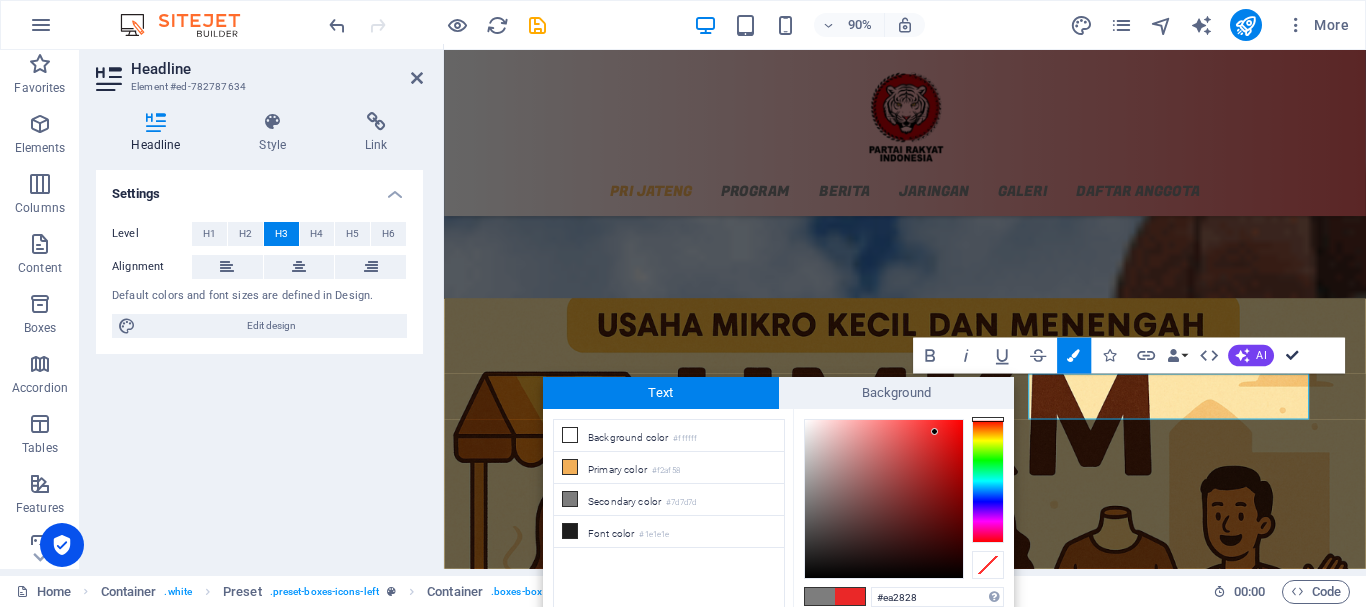 scroll, scrollTop: 0, scrollLeft: 0, axis: both 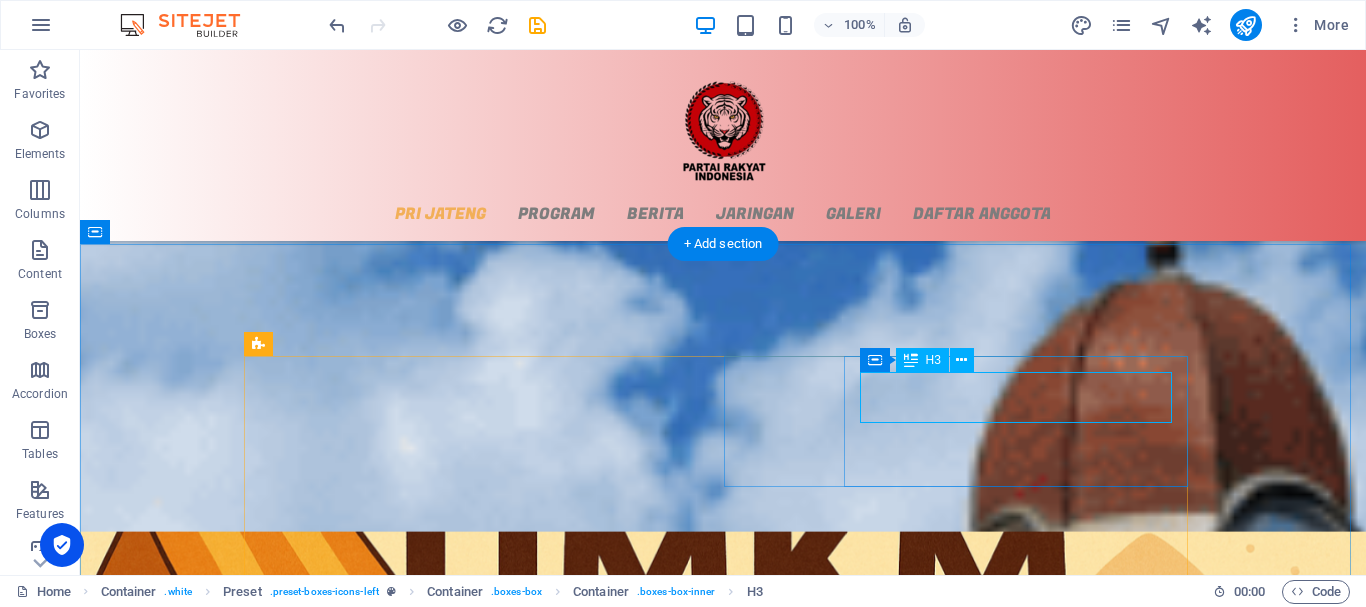 click on "ANGGOTA DEWAN" at bounding box center [723, 2598] 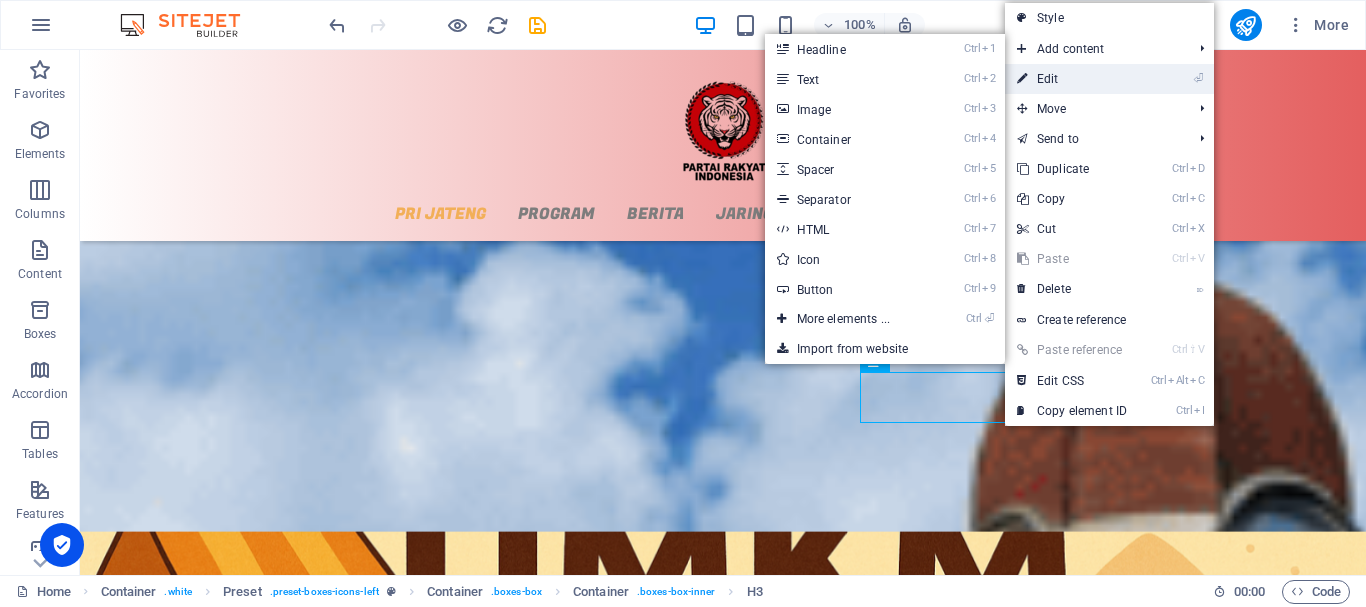 click on "⏎  Edit" at bounding box center (1072, 79) 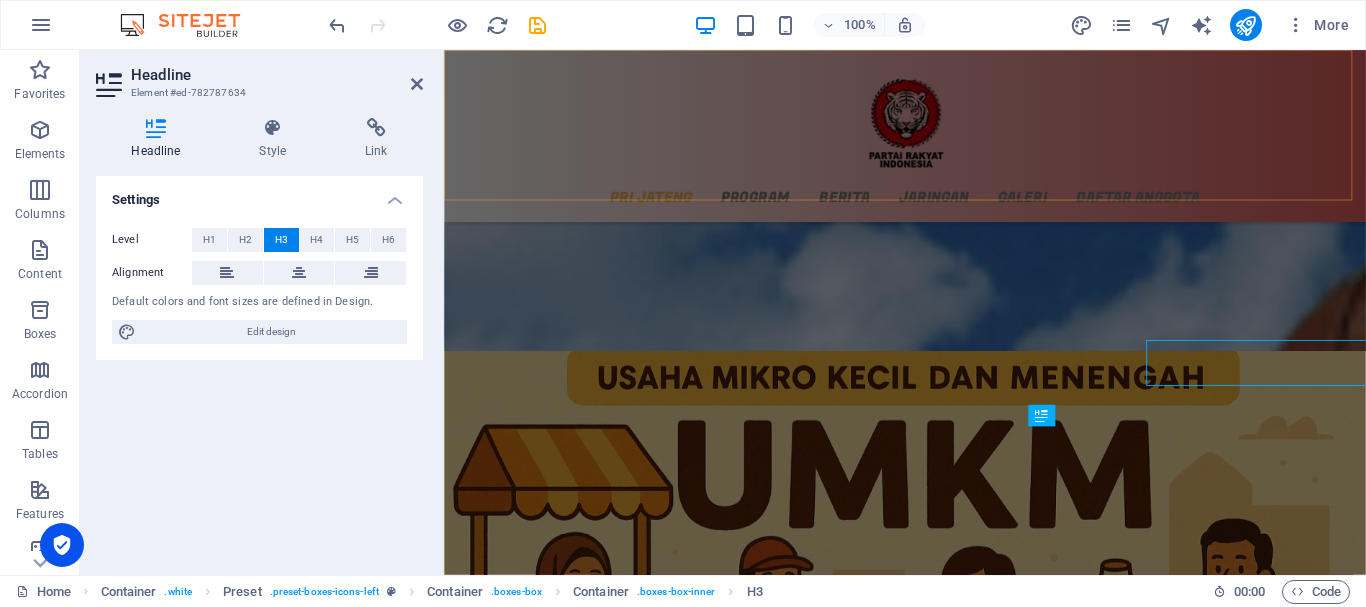scroll, scrollTop: 1492, scrollLeft: 0, axis: vertical 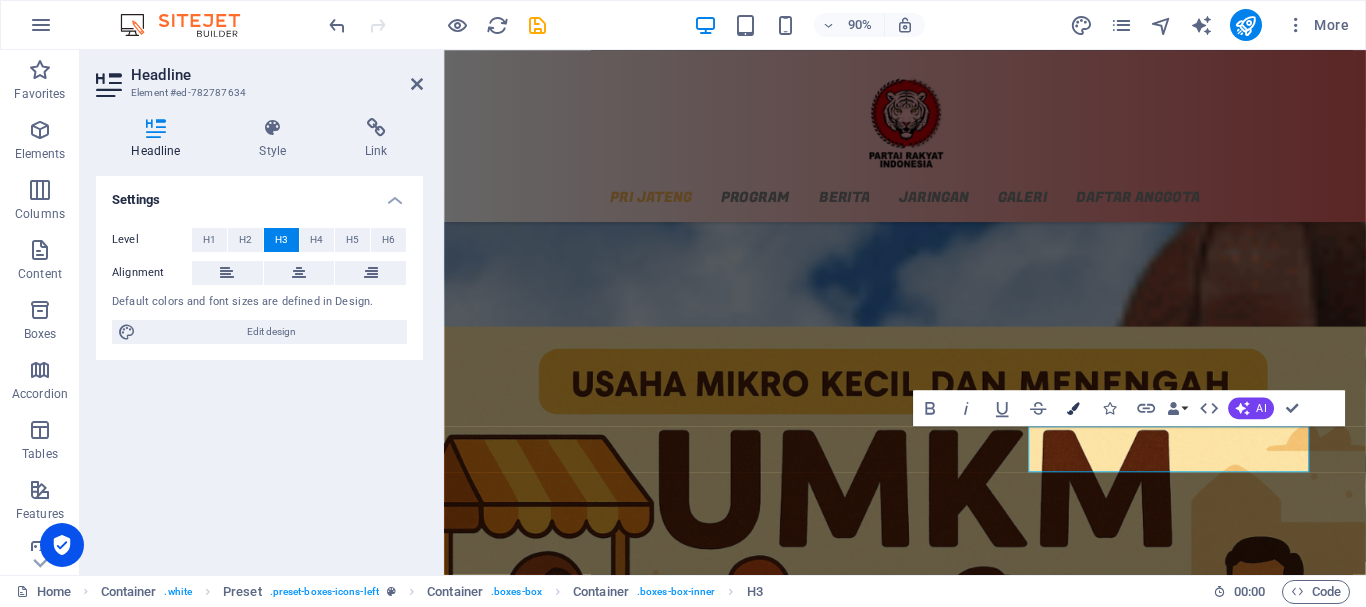 click at bounding box center [1073, 408] 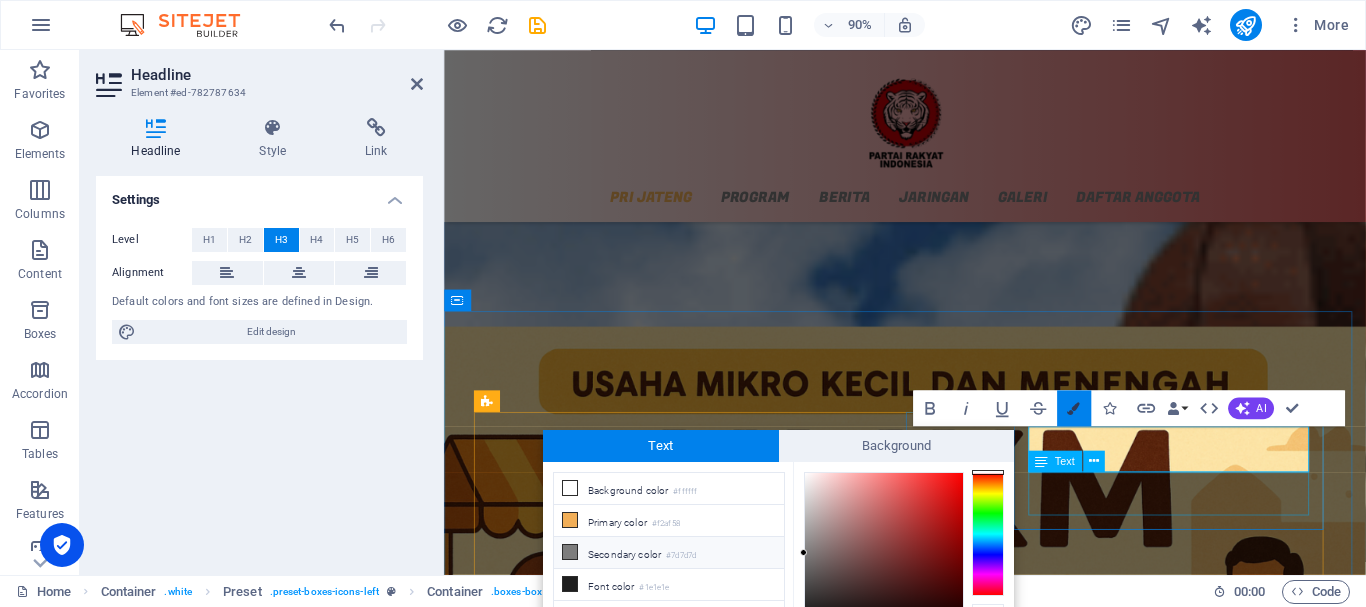 scroll, scrollTop: 103, scrollLeft: 0, axis: vertical 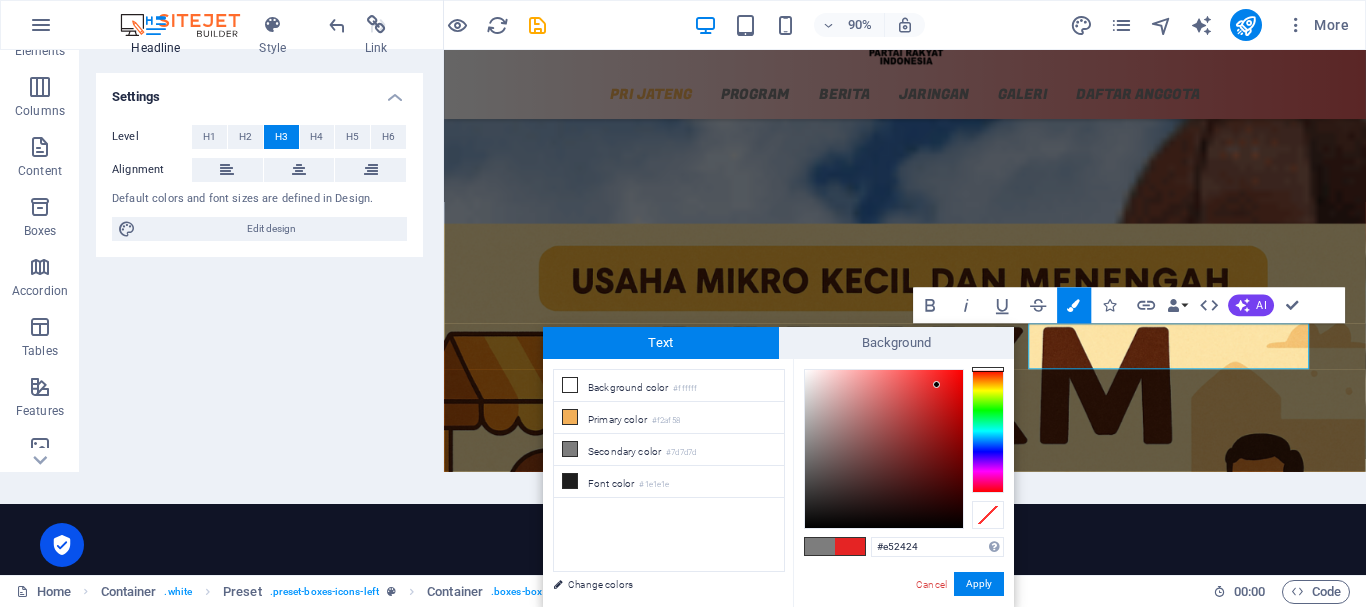 type on "#e52323" 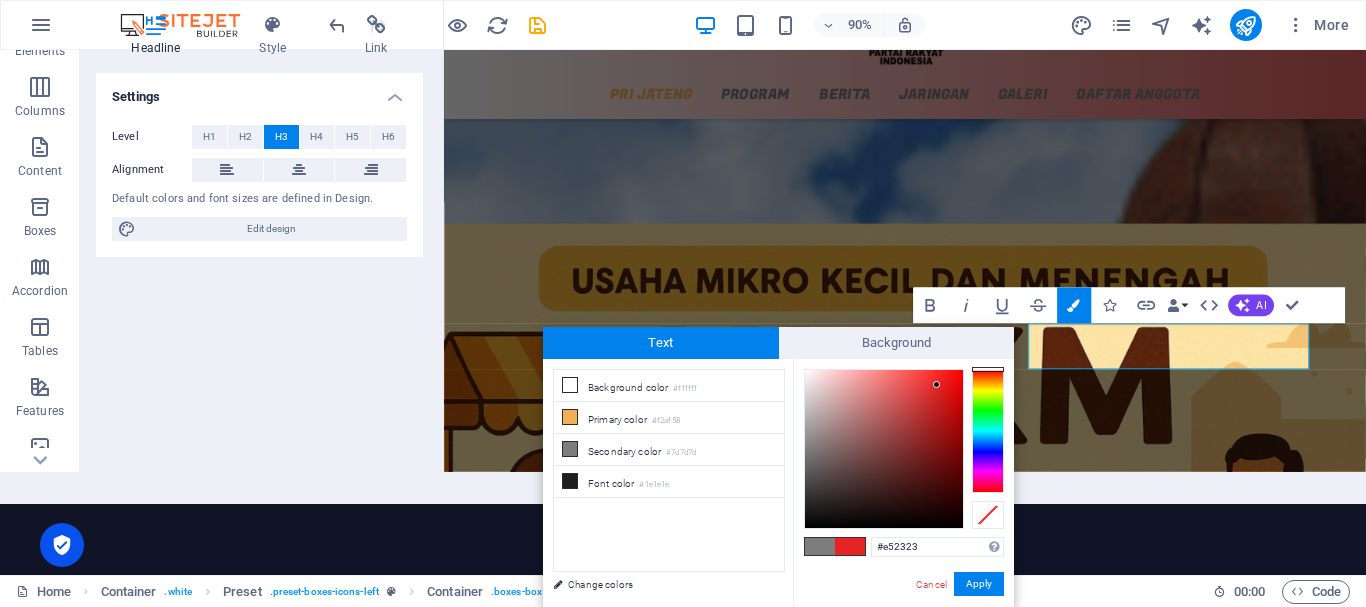 drag, startPoint x: 920, startPoint y: 387, endPoint x: 939, endPoint y: 388, distance: 19.026299 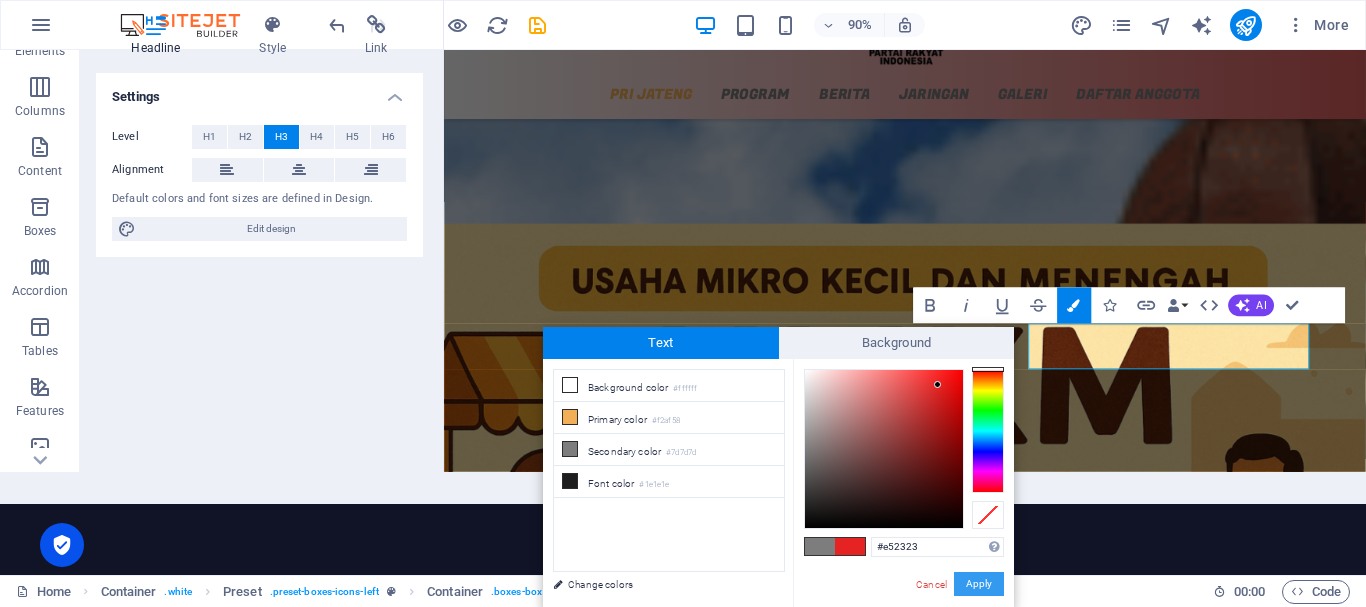 click on "Apply" at bounding box center [979, 584] 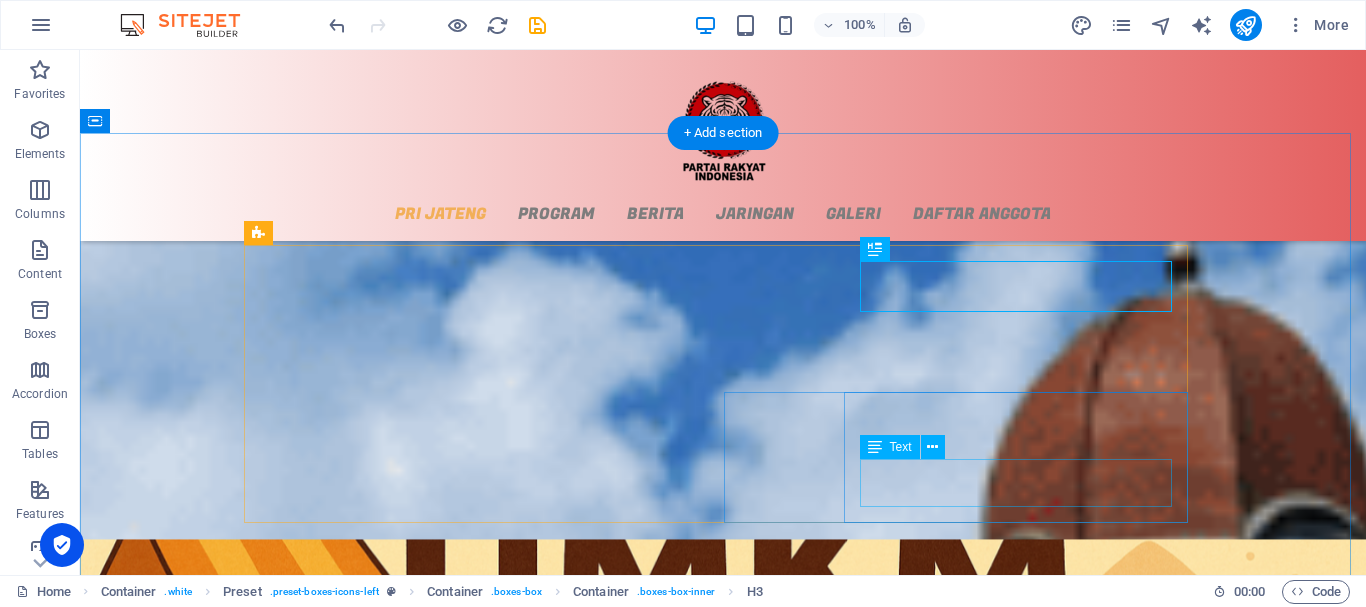 scroll, scrollTop: 1792, scrollLeft: 0, axis: vertical 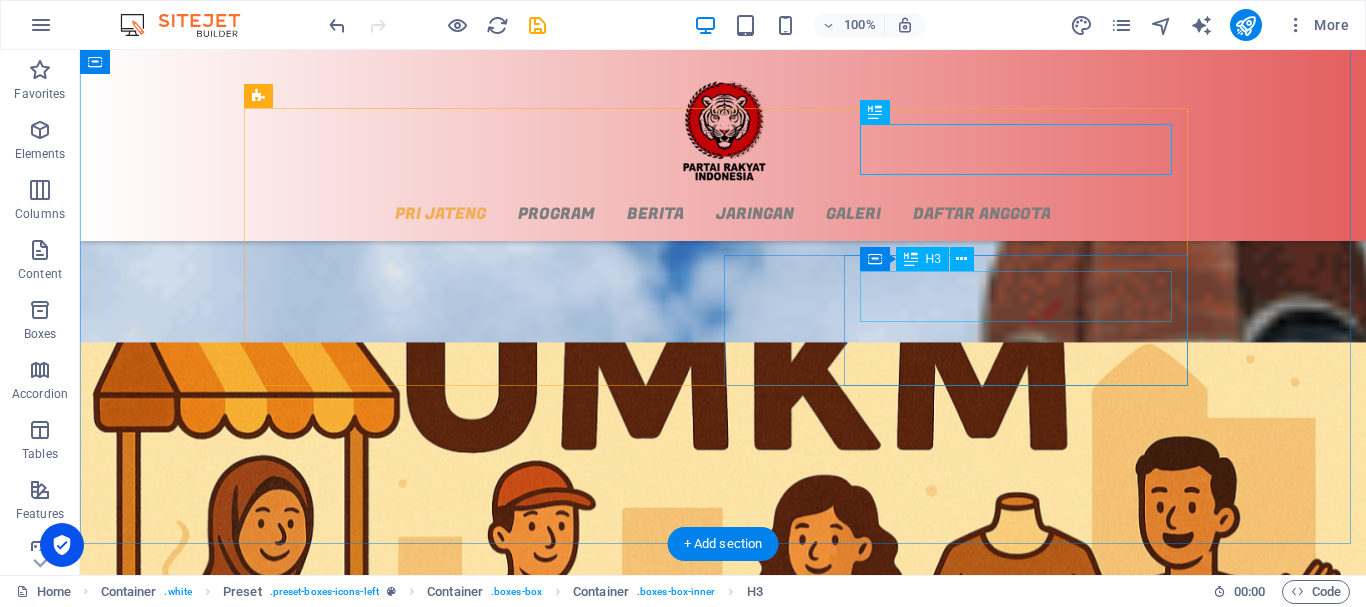 click on "Orthopedic" at bounding box center (723, 3644) 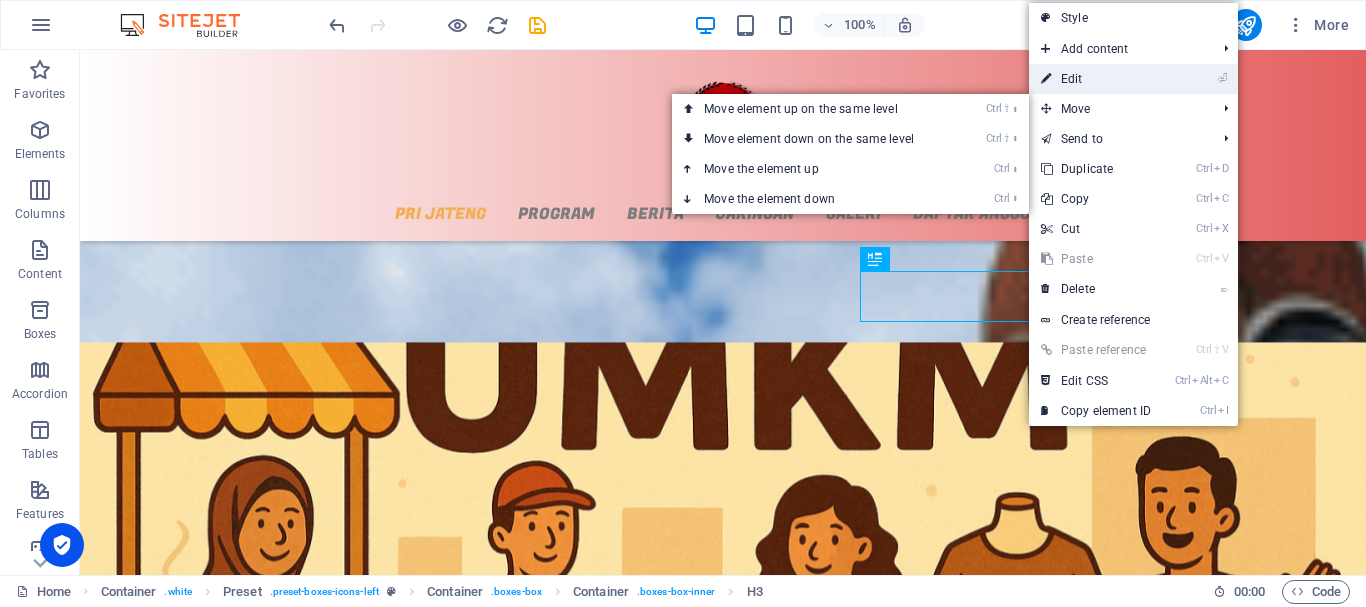 click on "⏎  Edit" at bounding box center (1096, 79) 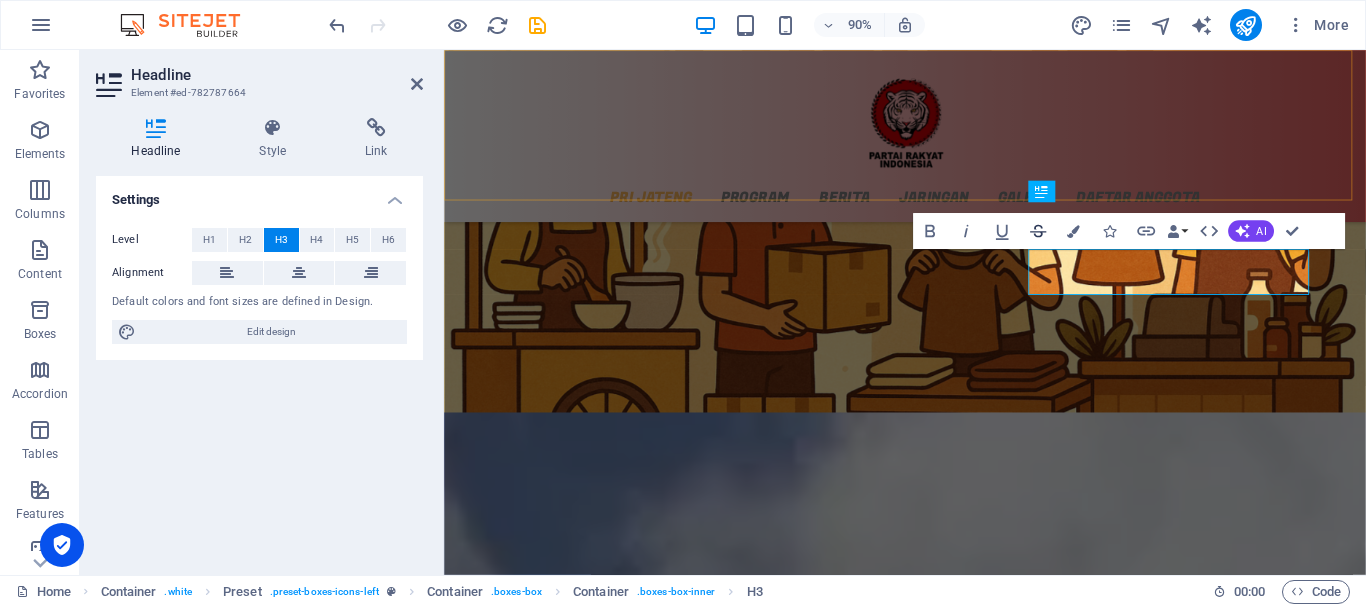 scroll, scrollTop: 1836, scrollLeft: 0, axis: vertical 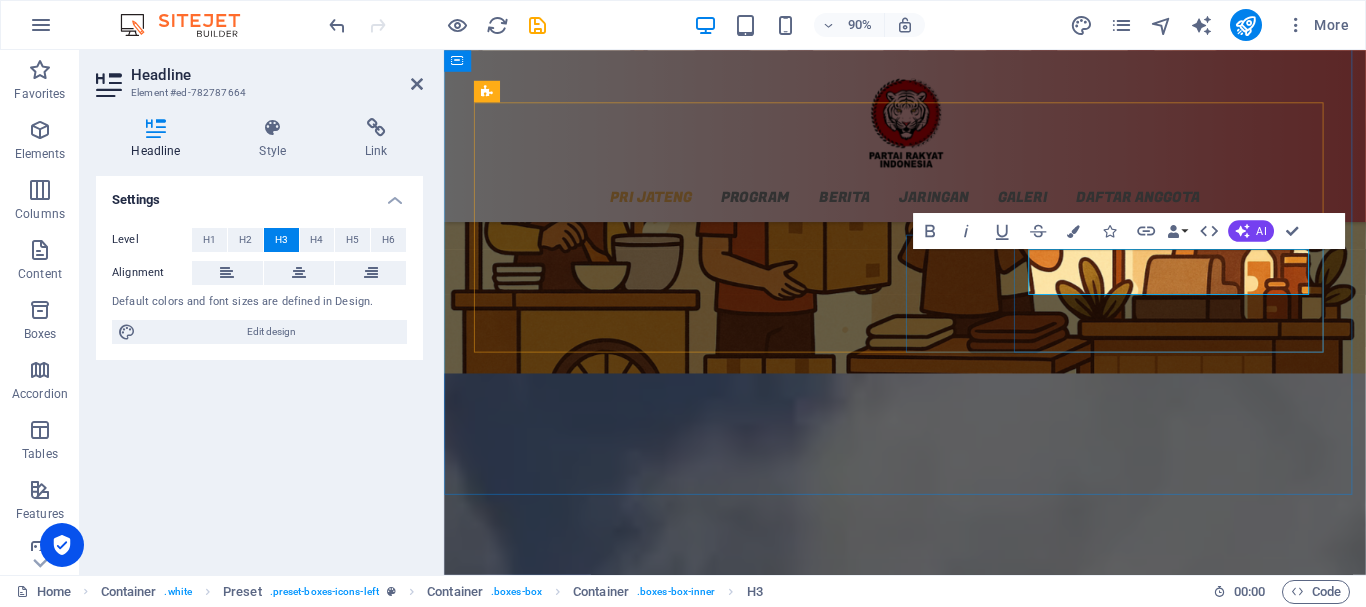 type 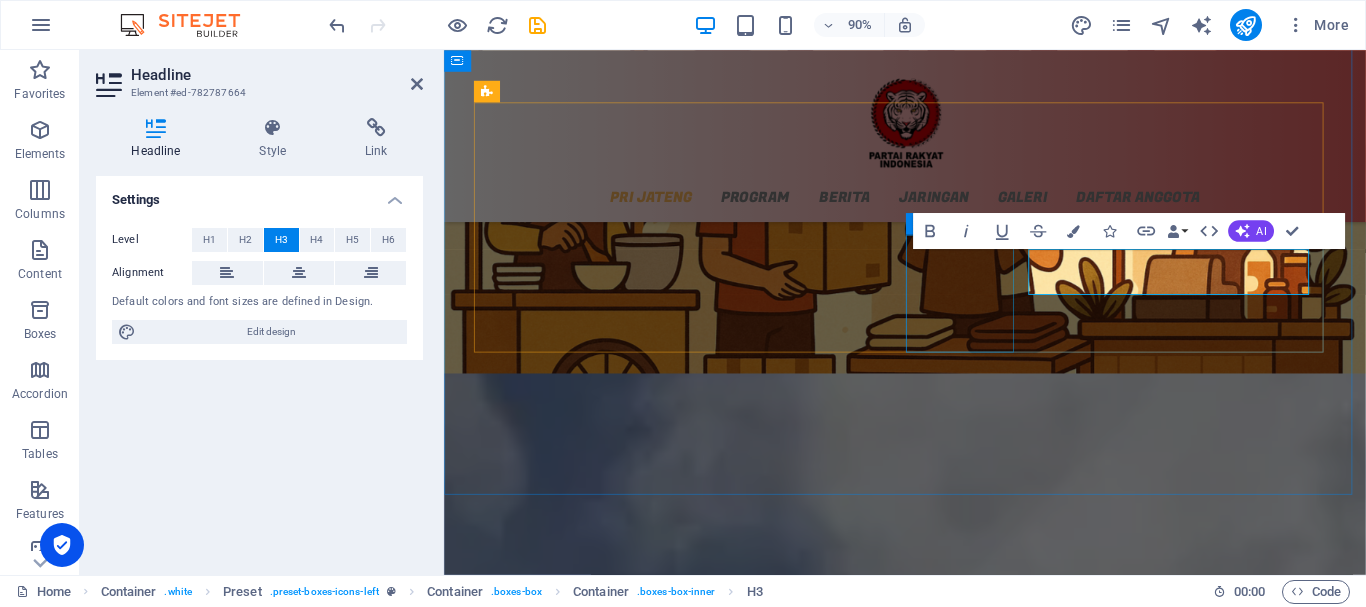 drag, startPoint x: 1391, startPoint y: 292, endPoint x: 1059, endPoint y: 293, distance: 332.0015 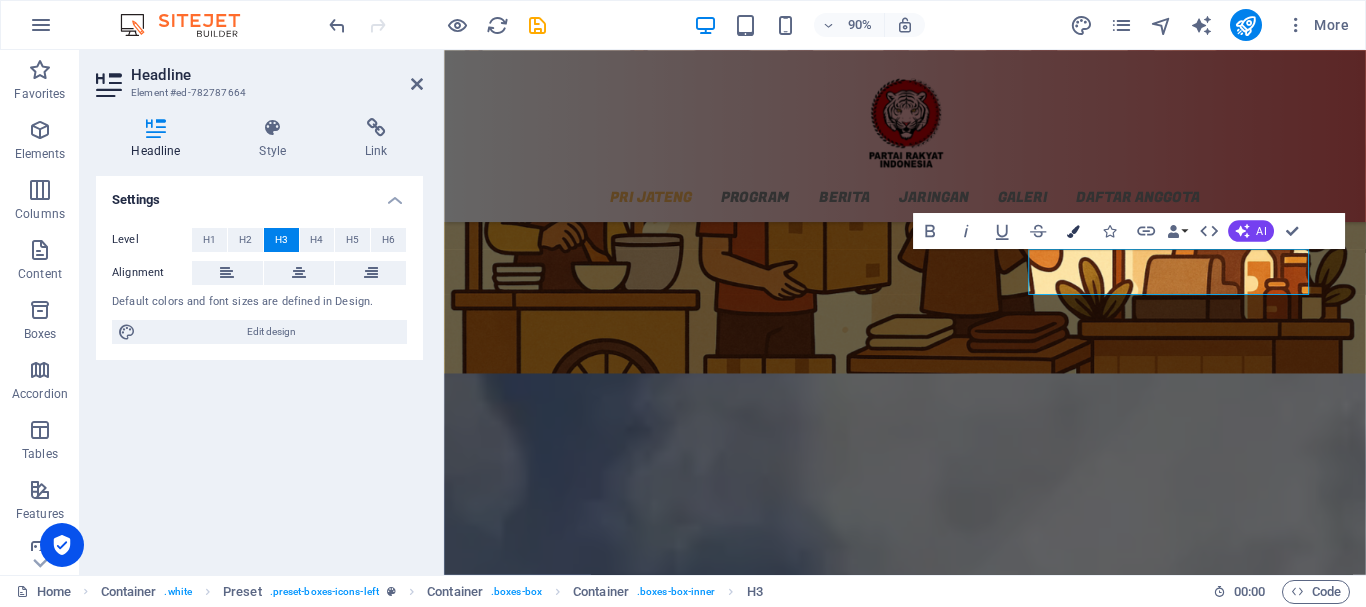 click at bounding box center (1073, 230) 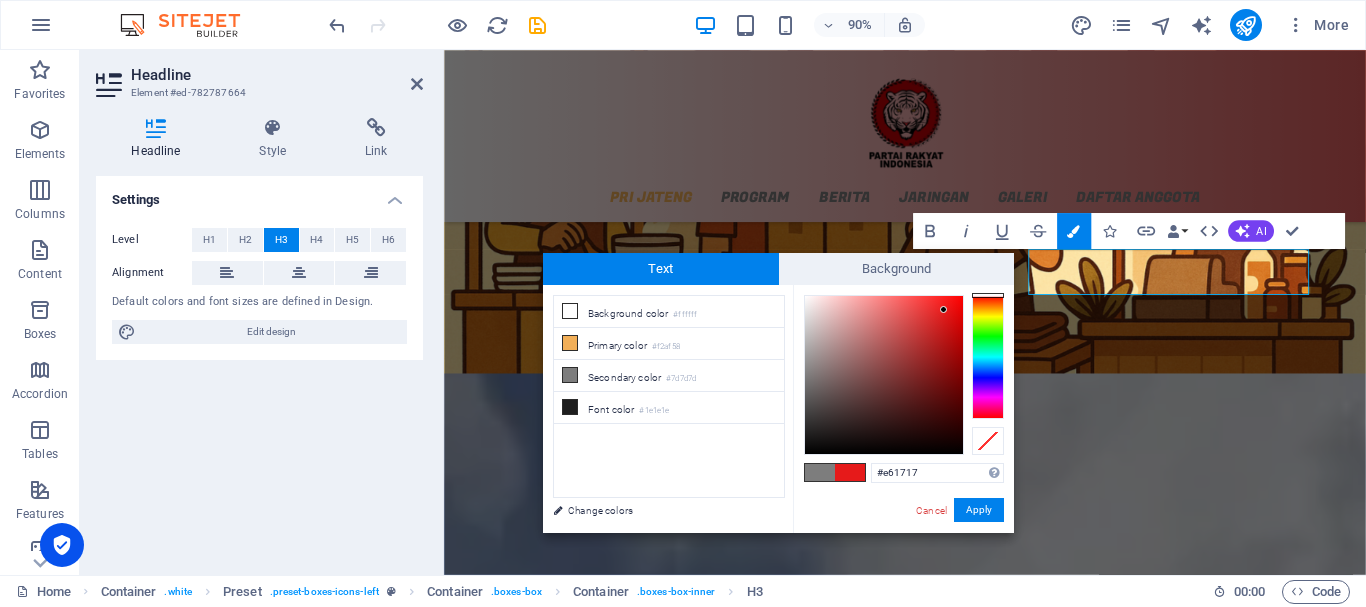 type on "#e61616" 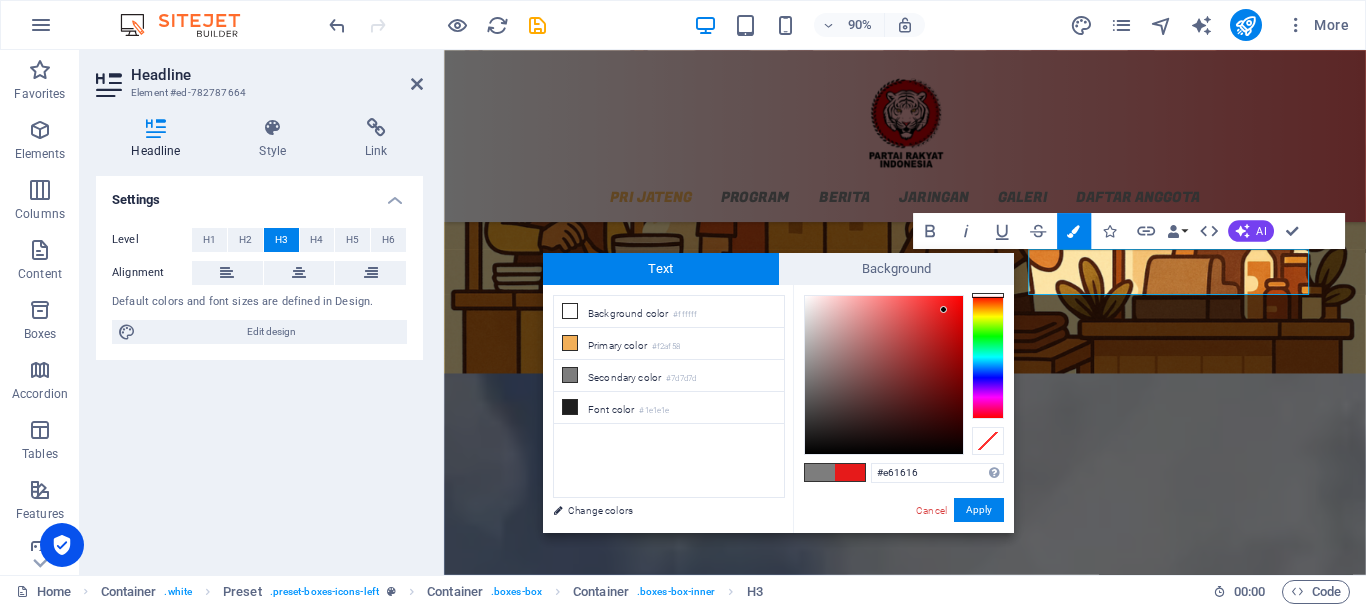drag, startPoint x: 935, startPoint y: 309, endPoint x: 947, endPoint y: 310, distance: 12.0415945 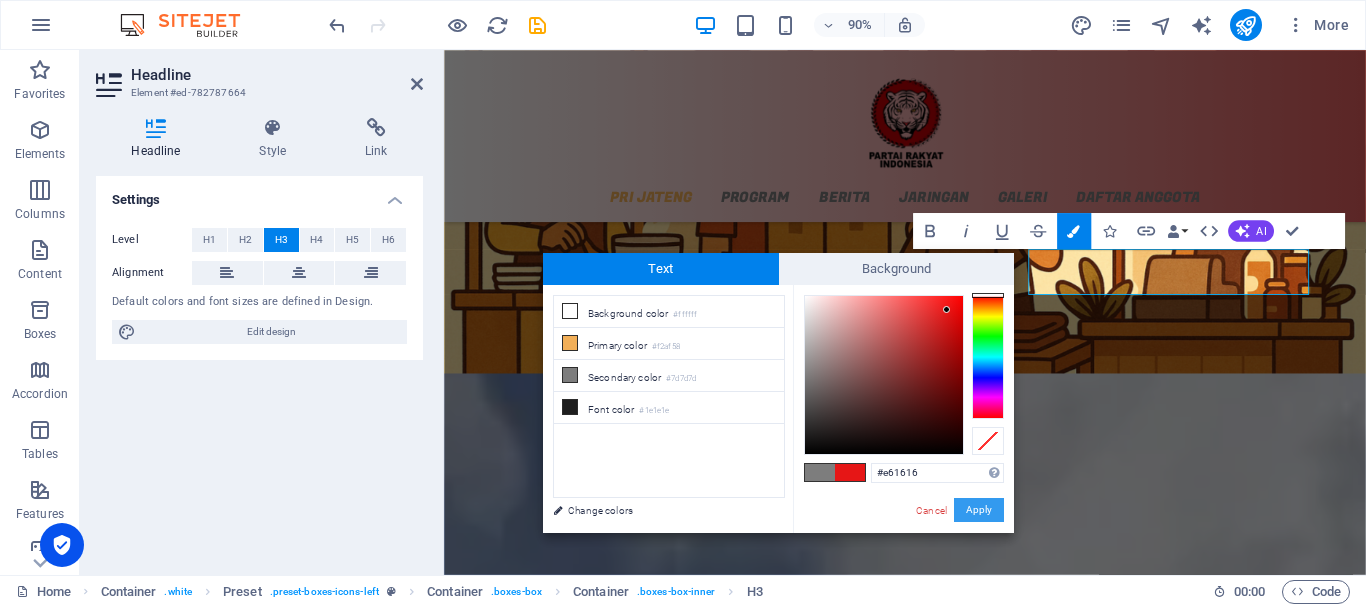 click on "Apply" at bounding box center [979, 510] 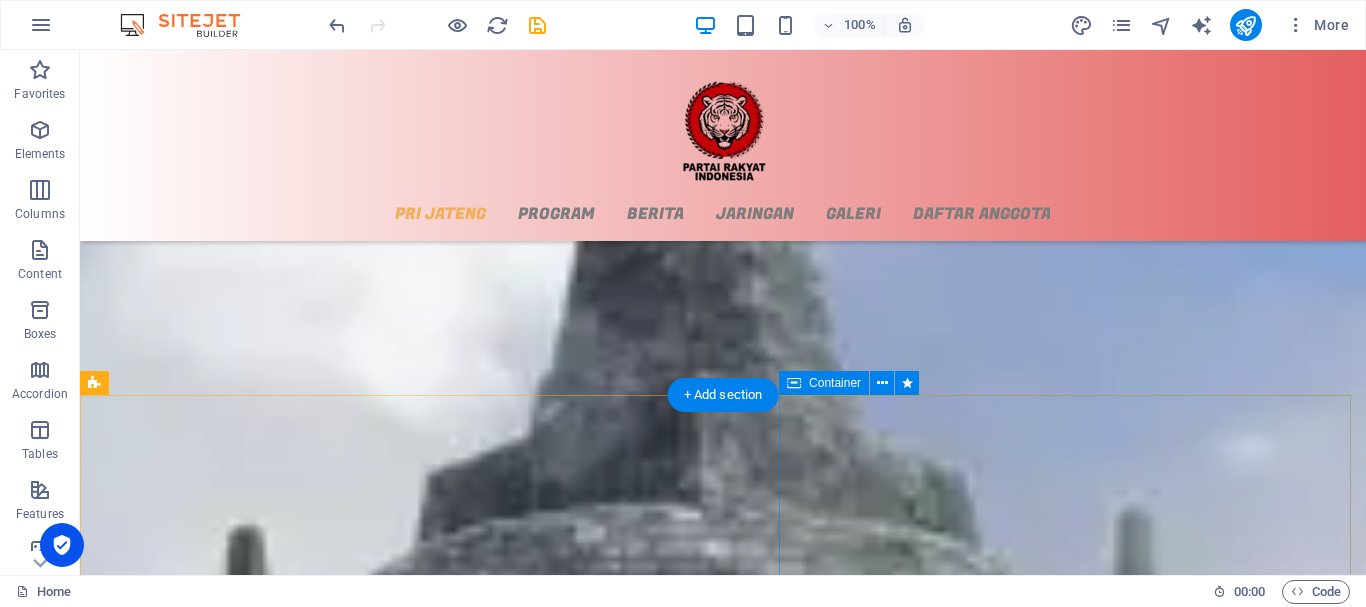 scroll, scrollTop: 892, scrollLeft: 0, axis: vertical 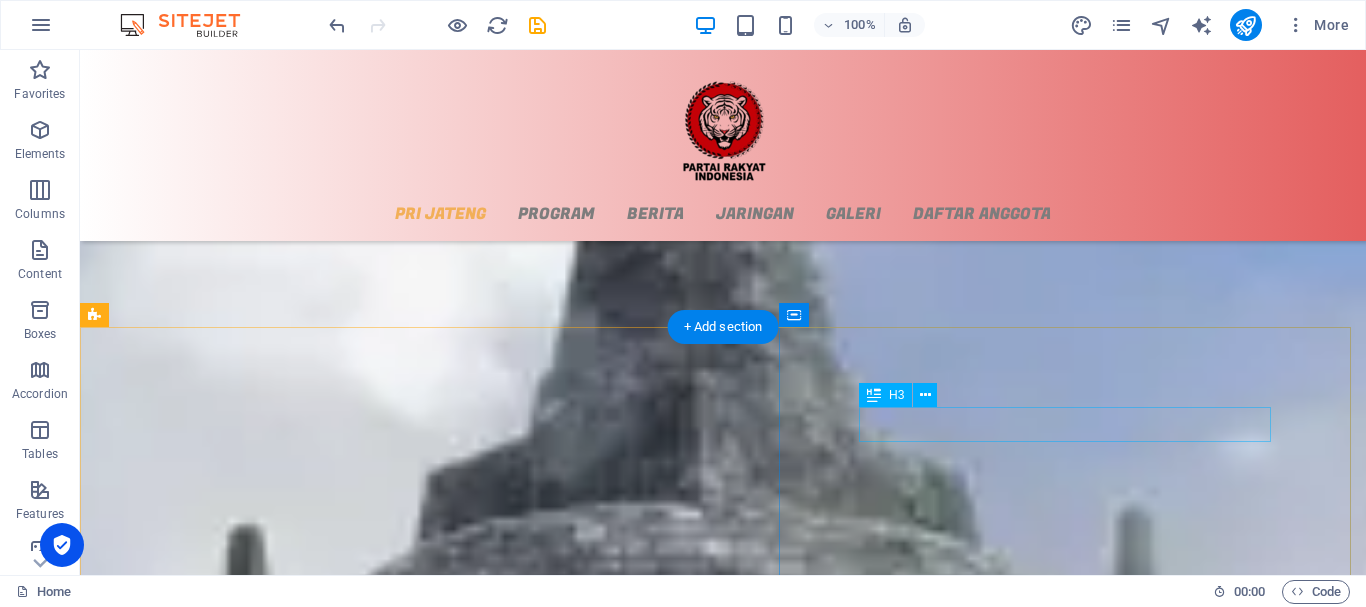 click on "BERITA" at bounding box center [723, 1614] 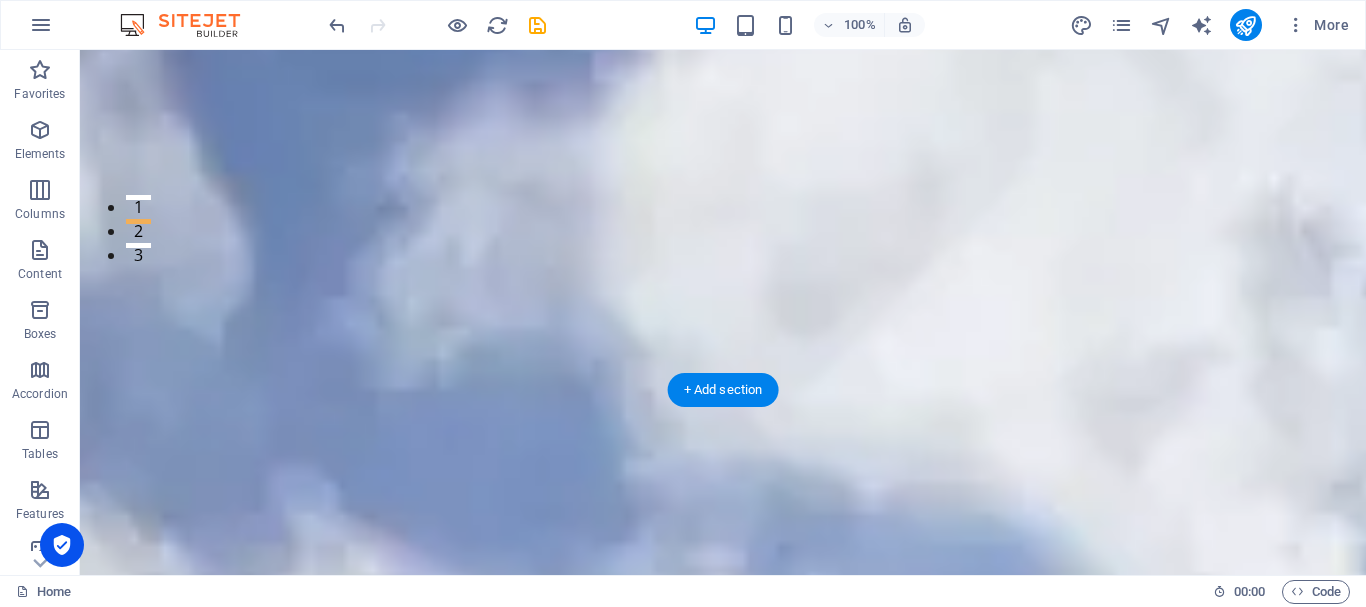 scroll, scrollTop: 0, scrollLeft: 0, axis: both 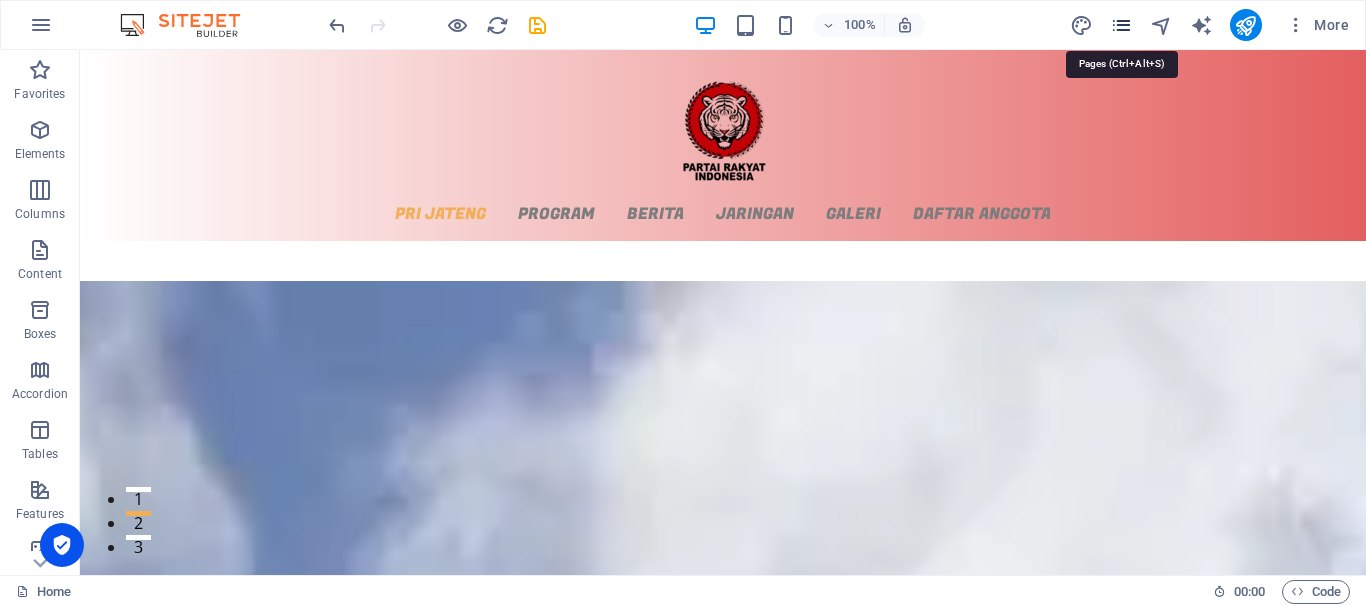 click at bounding box center [1121, 25] 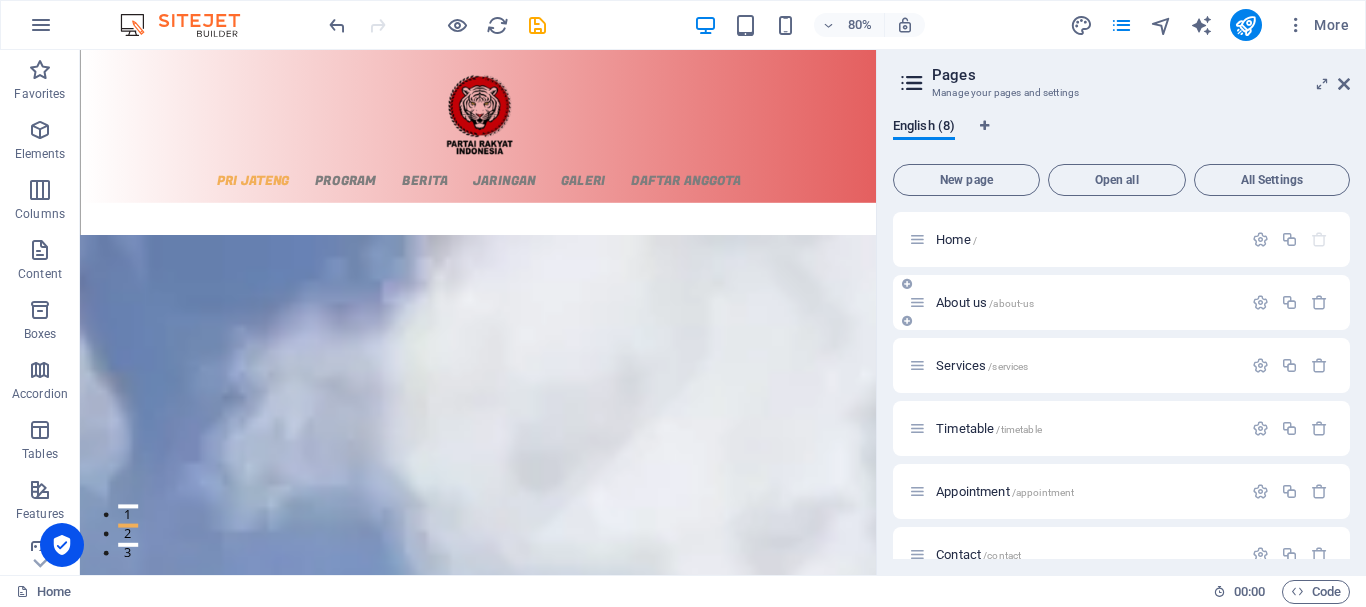 click on "About us /about-us" at bounding box center (985, 302) 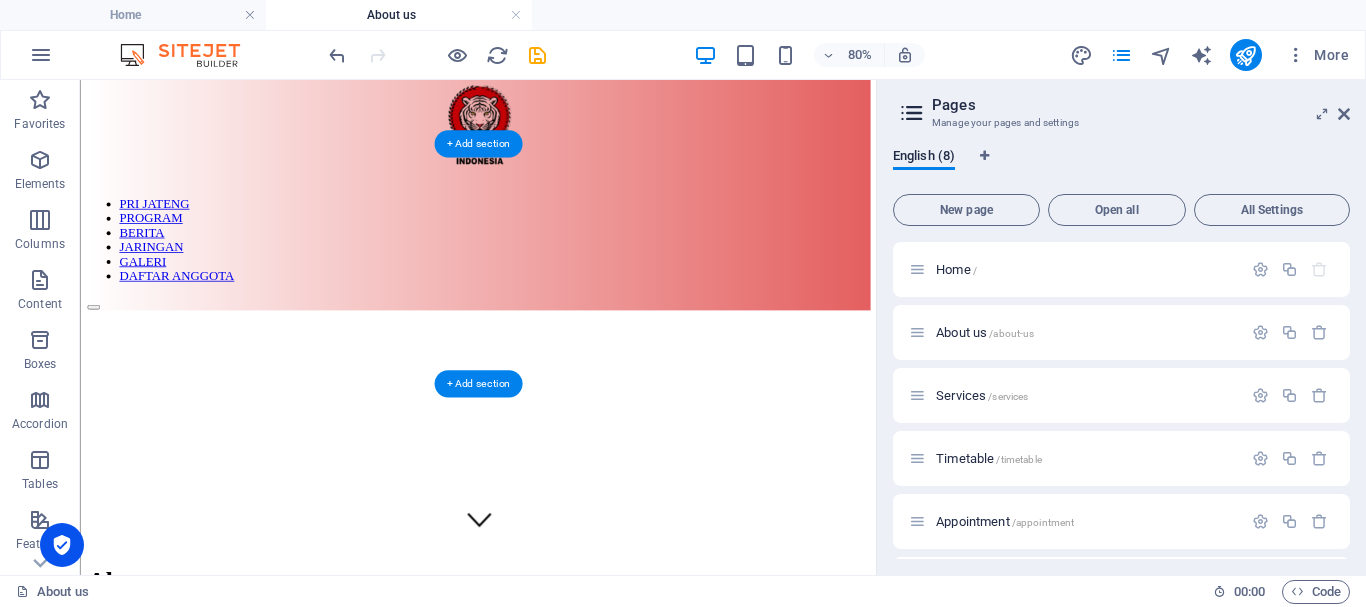 scroll, scrollTop: 0, scrollLeft: 0, axis: both 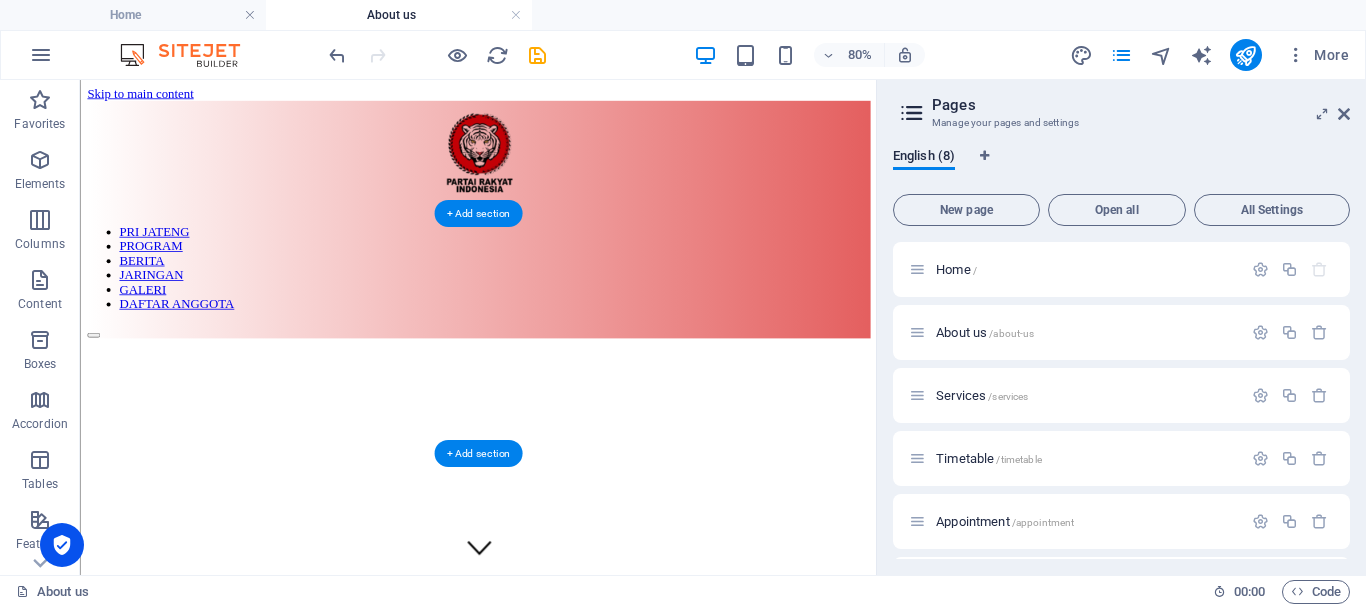 click at bounding box center (577, 403) 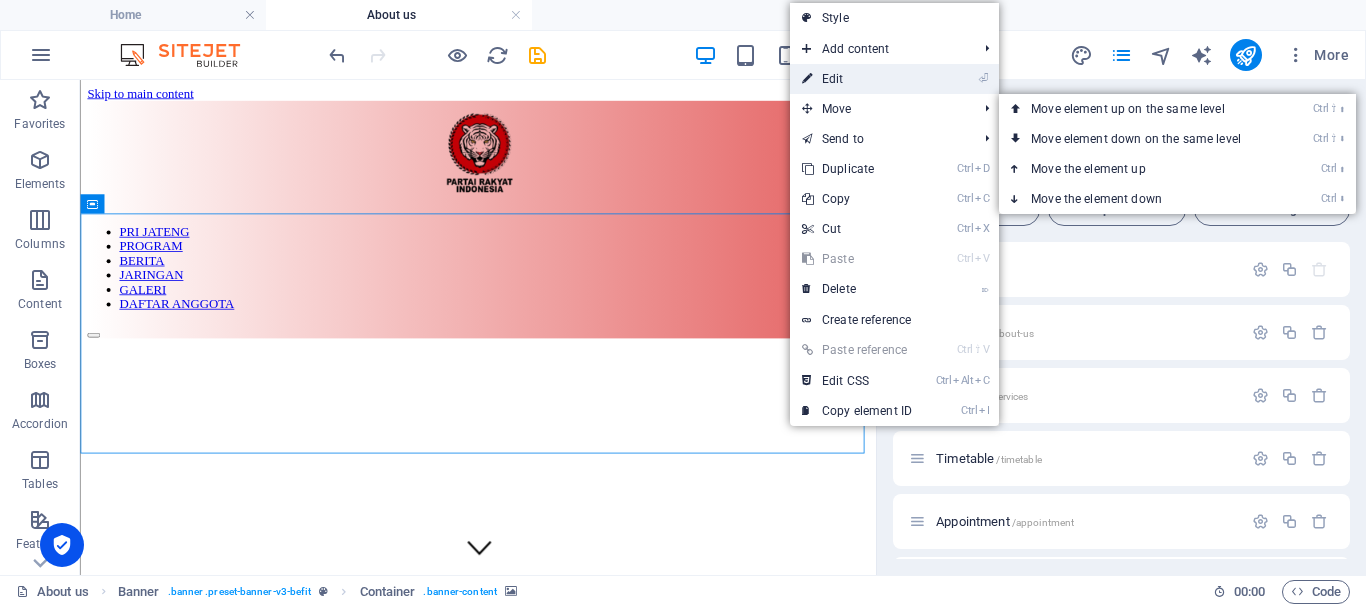 click on "⏎  Edit" at bounding box center (857, 79) 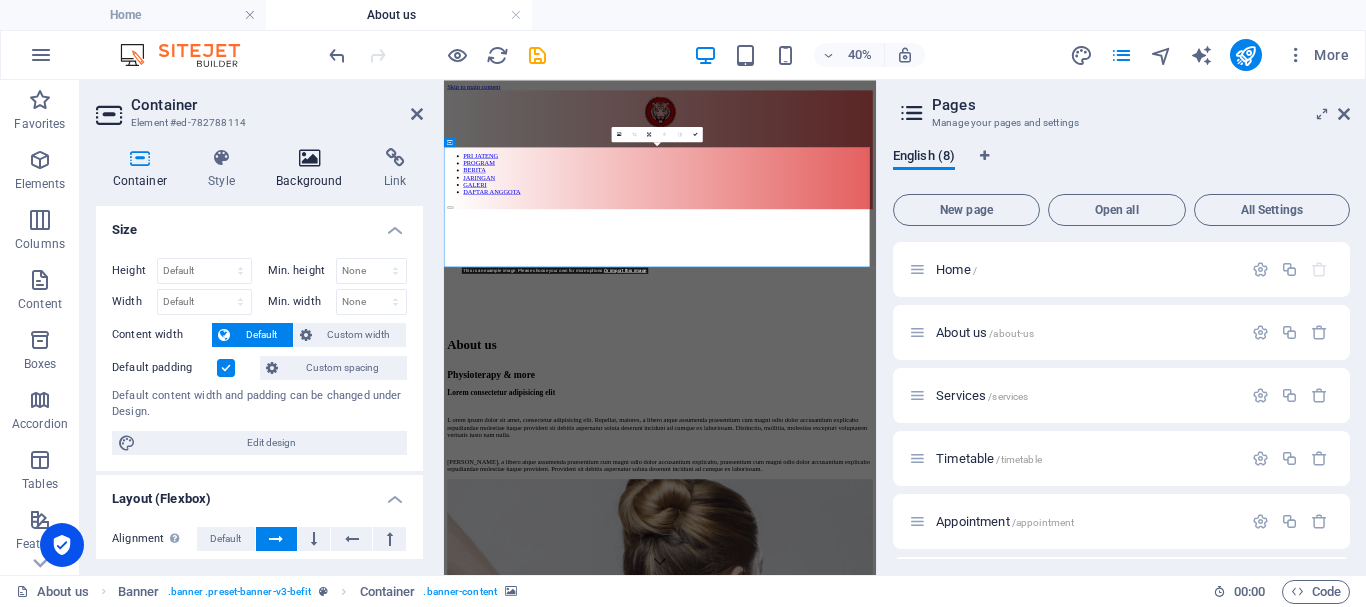 click on "Background" at bounding box center (314, 169) 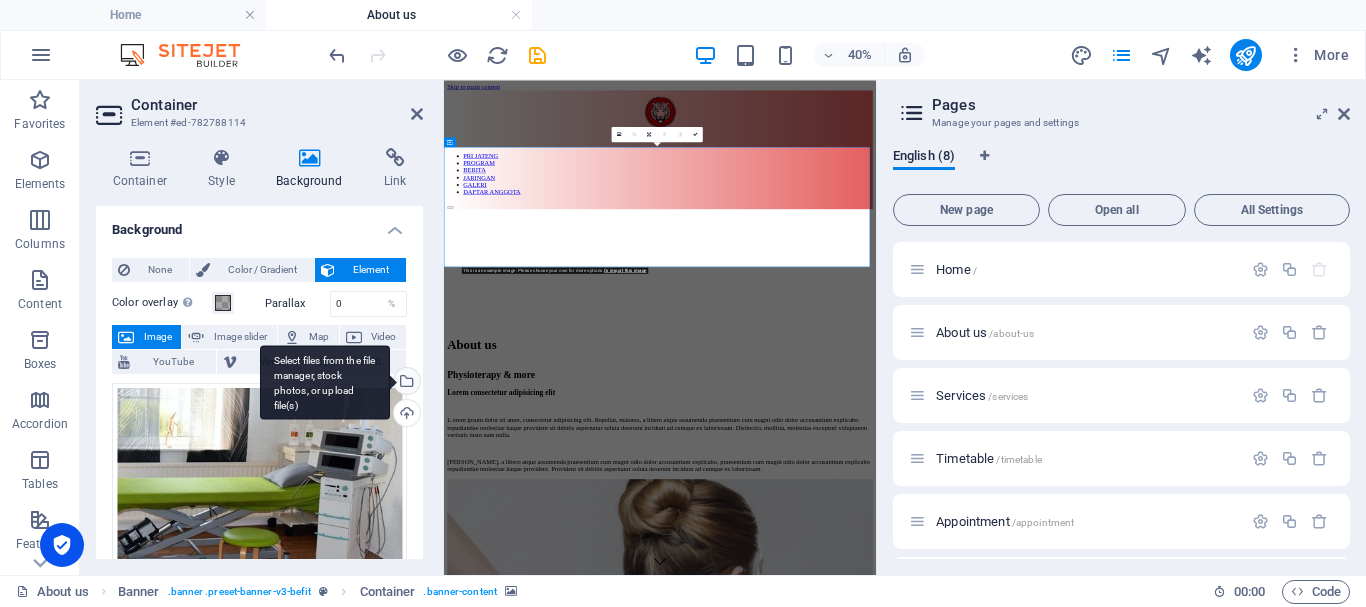 click on "Select files from the file manager, stock photos, or upload file(s)" at bounding box center (405, 383) 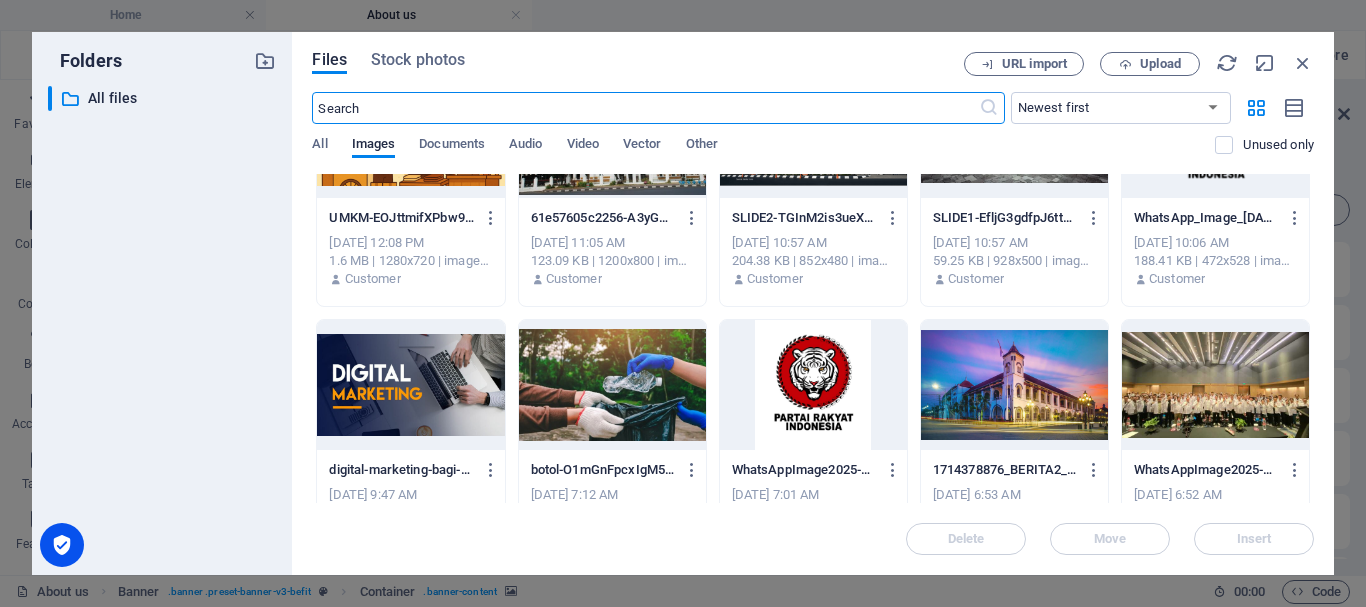 scroll, scrollTop: 415, scrollLeft: 0, axis: vertical 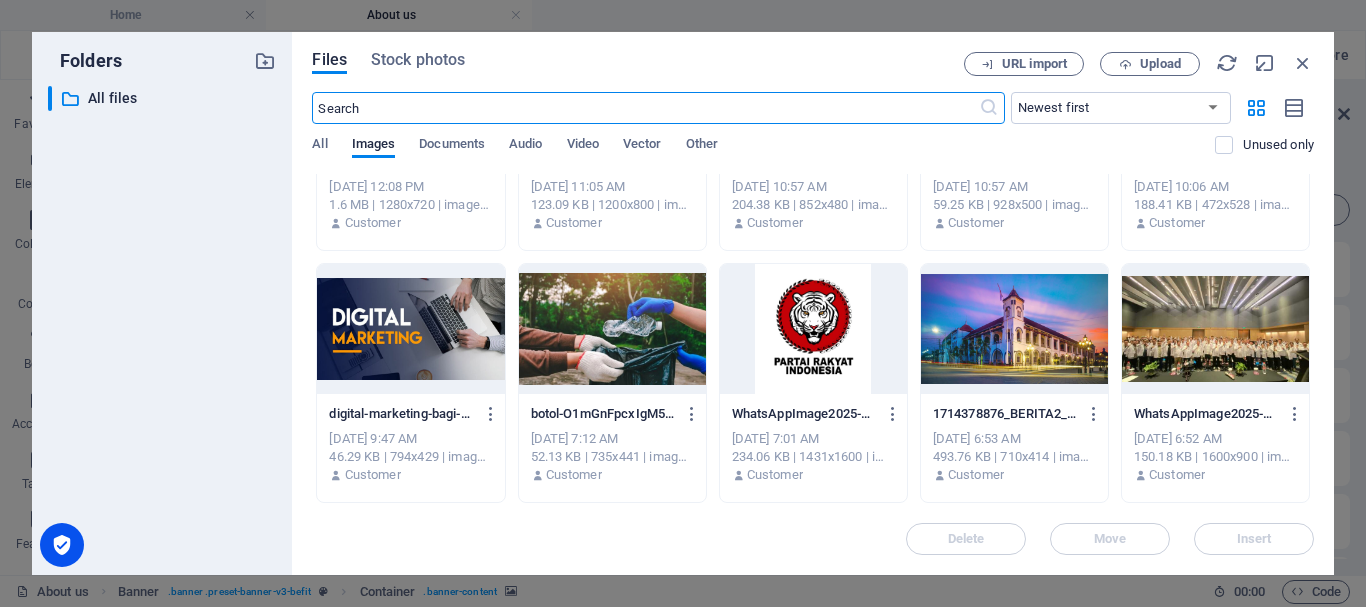 click at bounding box center [1215, 329] 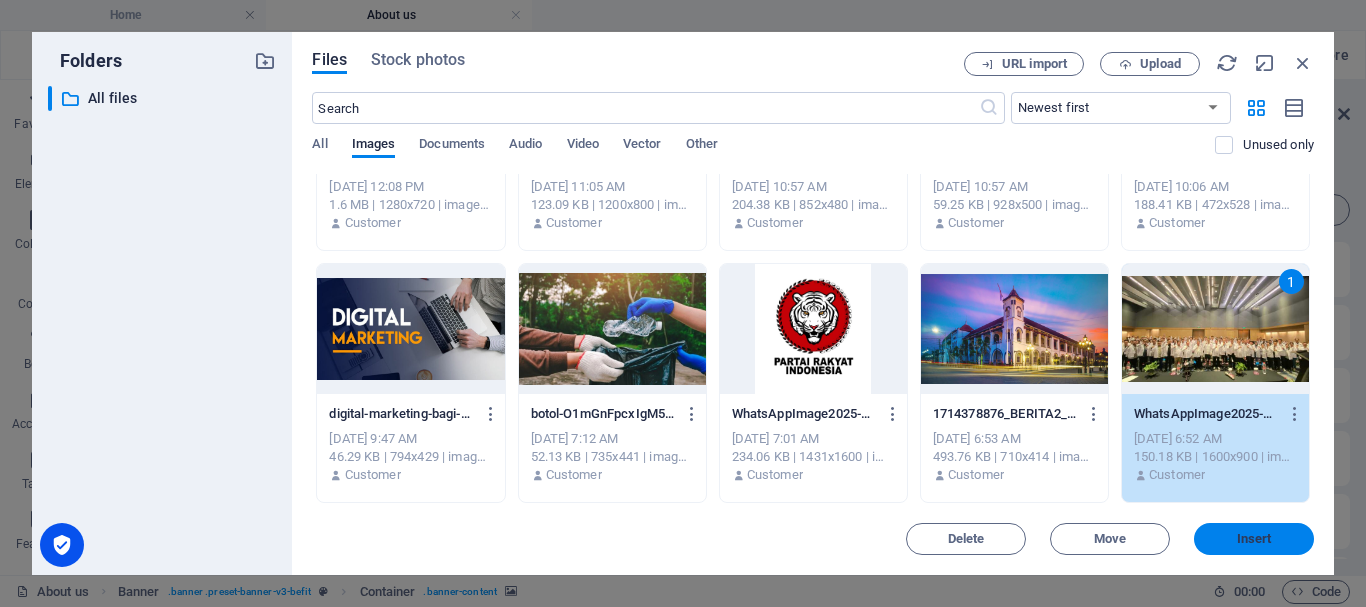 click on "Insert" at bounding box center [1254, 539] 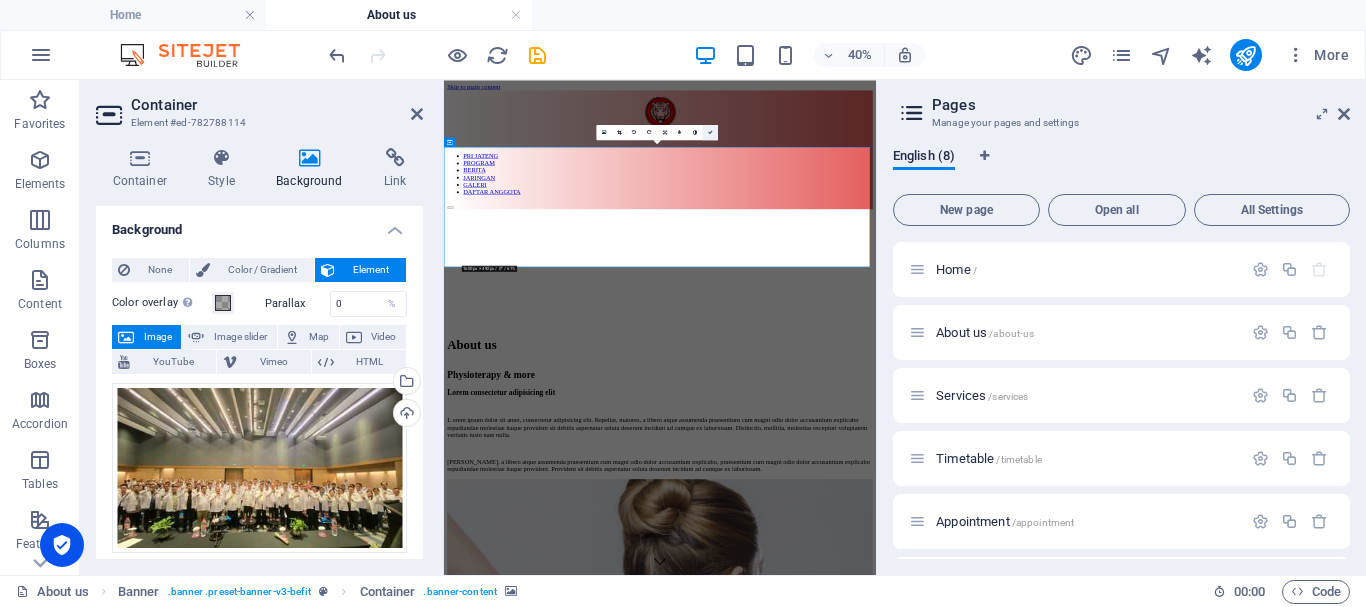 click at bounding box center [710, 132] 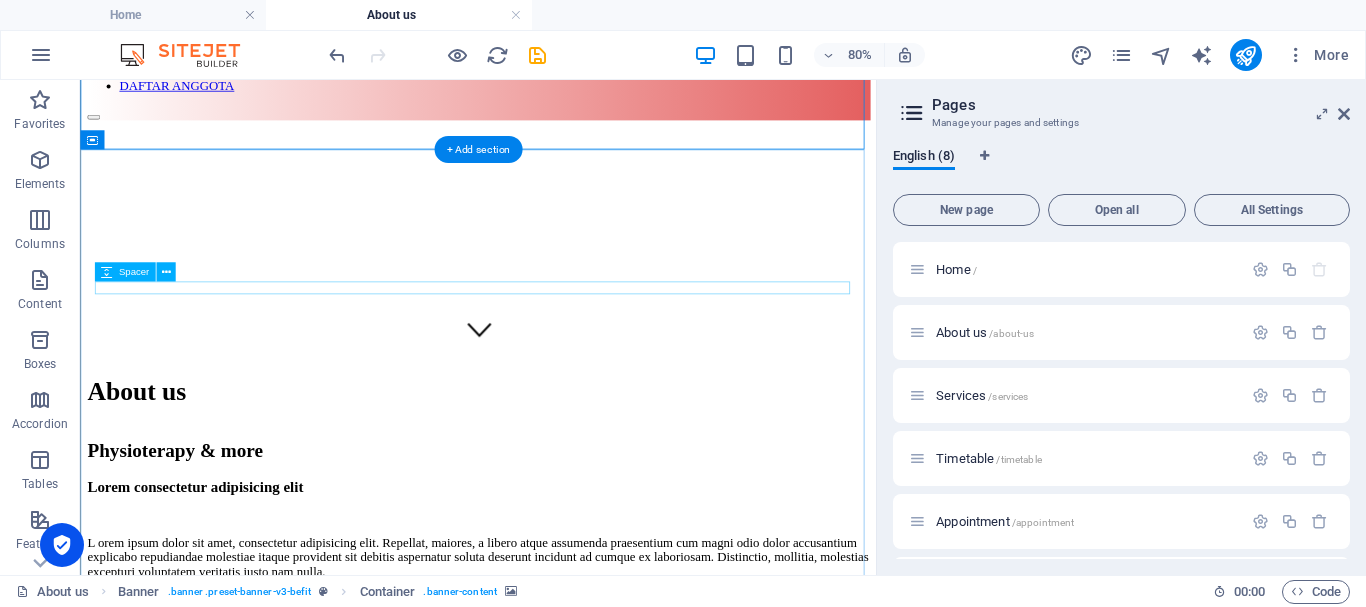 scroll, scrollTop: 300, scrollLeft: 0, axis: vertical 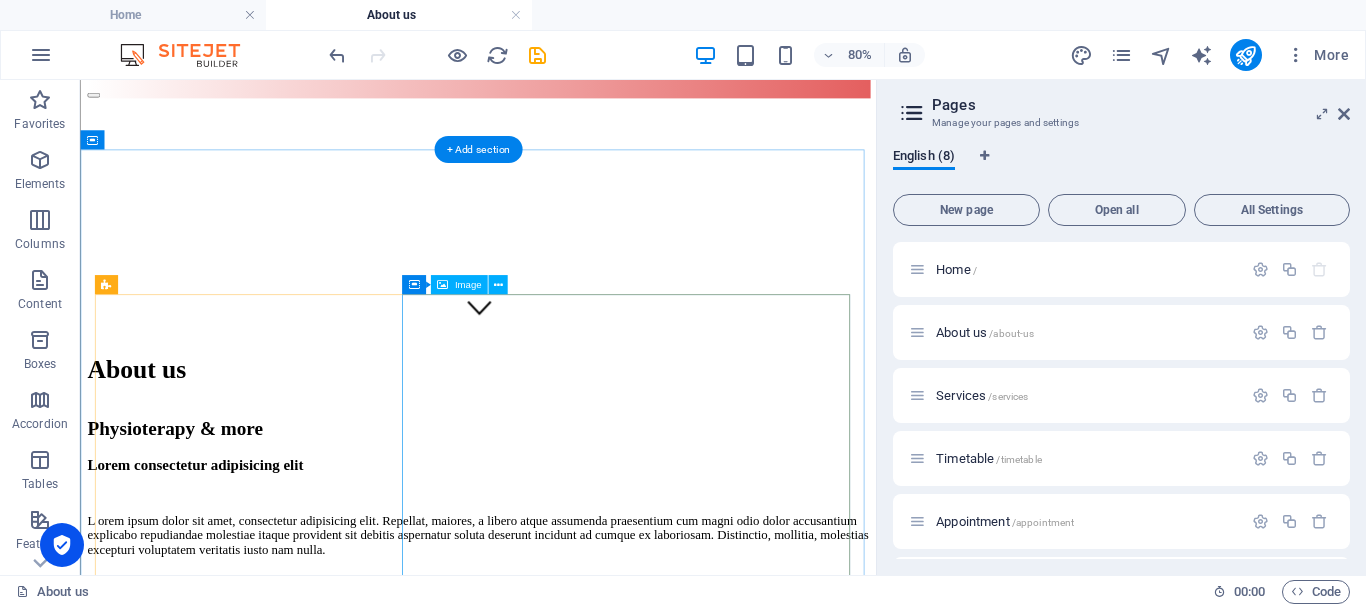 click at bounding box center (577, 1106) 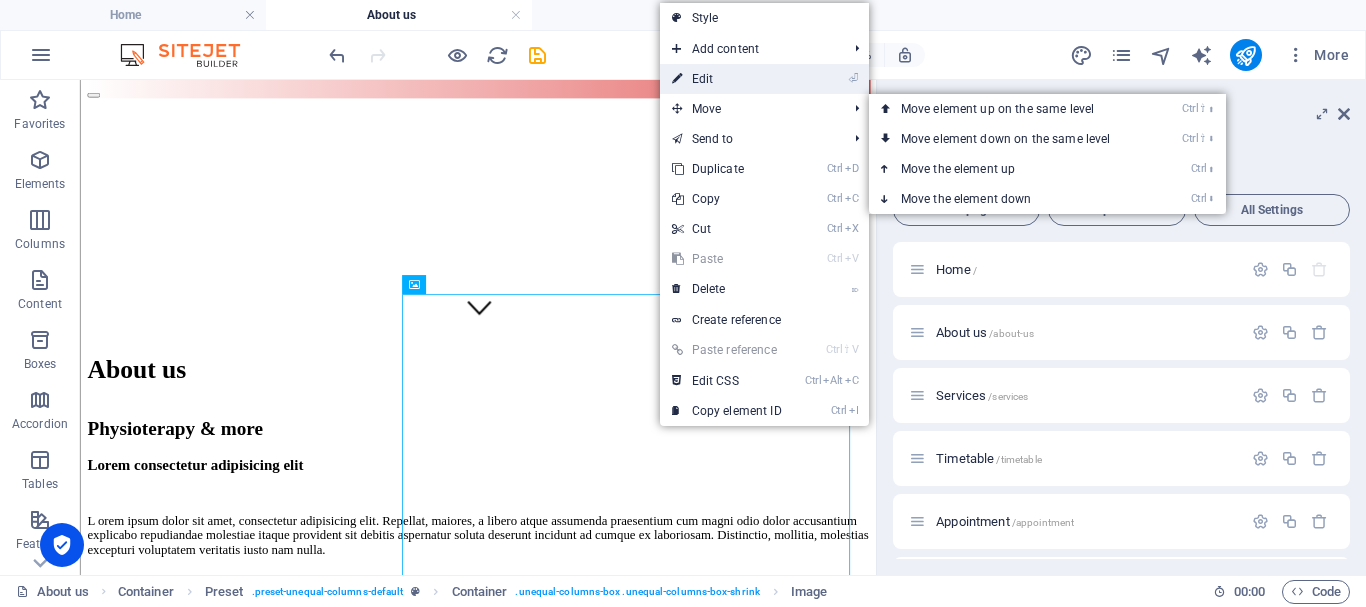 click on "⏎  Edit" at bounding box center [727, 79] 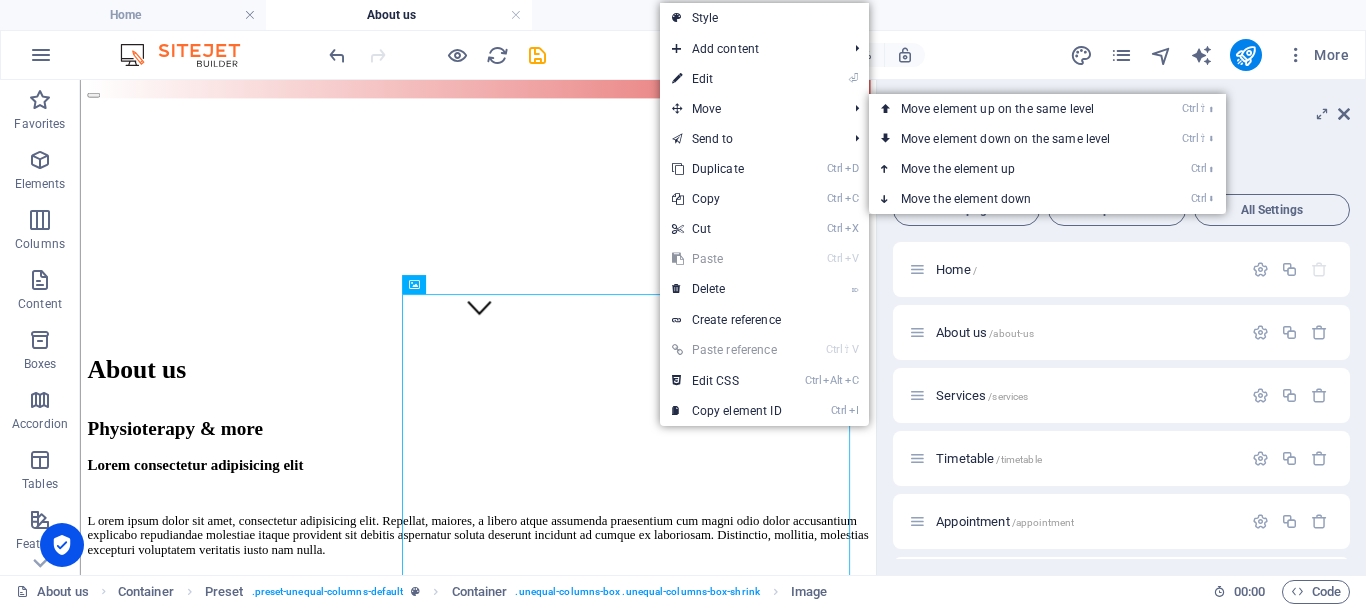 select on "%" 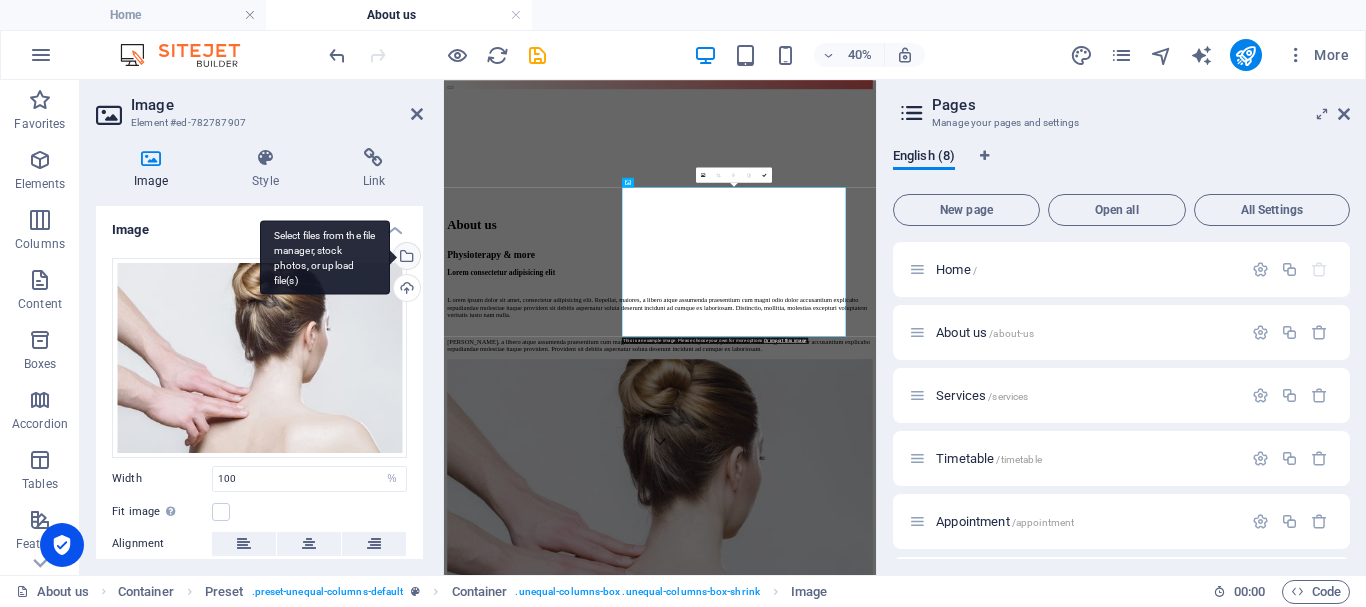 click on "Select files from the file manager, stock photos, or upload file(s)" at bounding box center [325, 257] 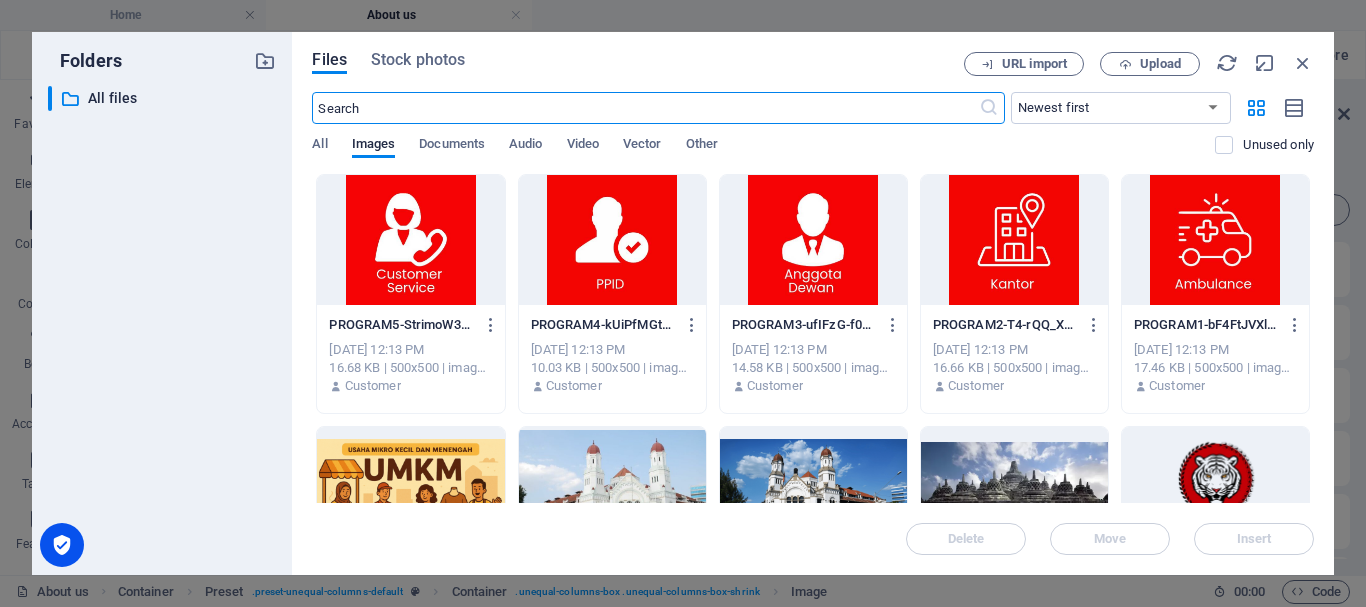 scroll, scrollTop: 2294, scrollLeft: 0, axis: vertical 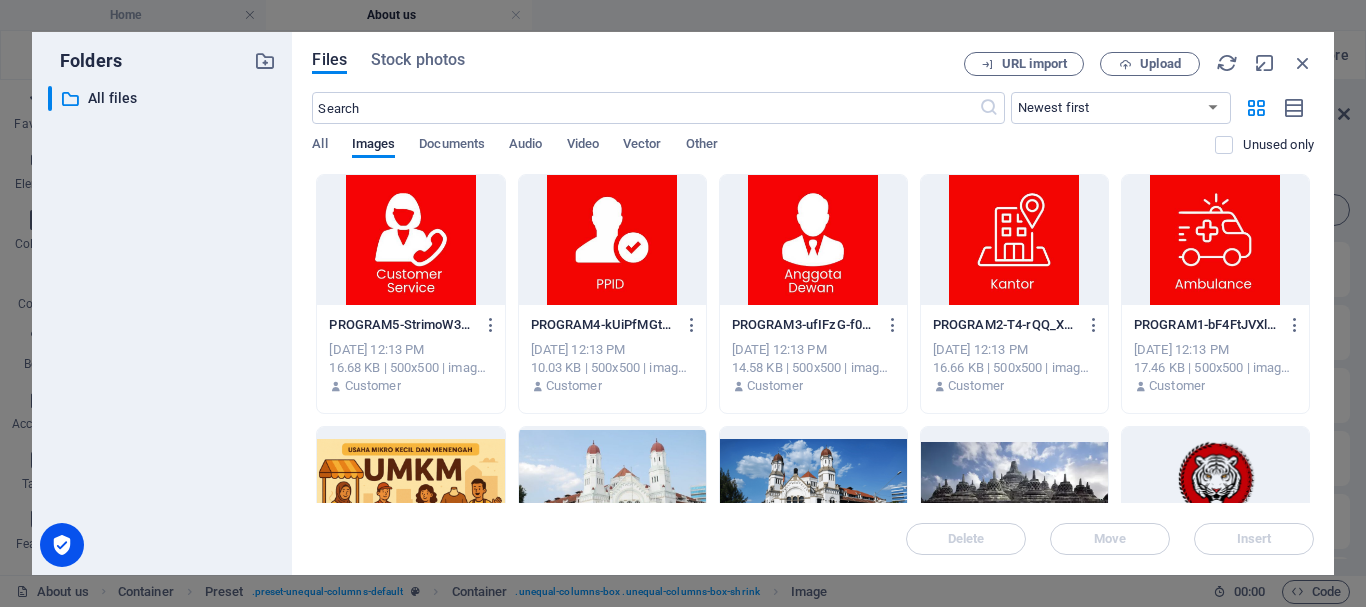 click at bounding box center [1215, 240] 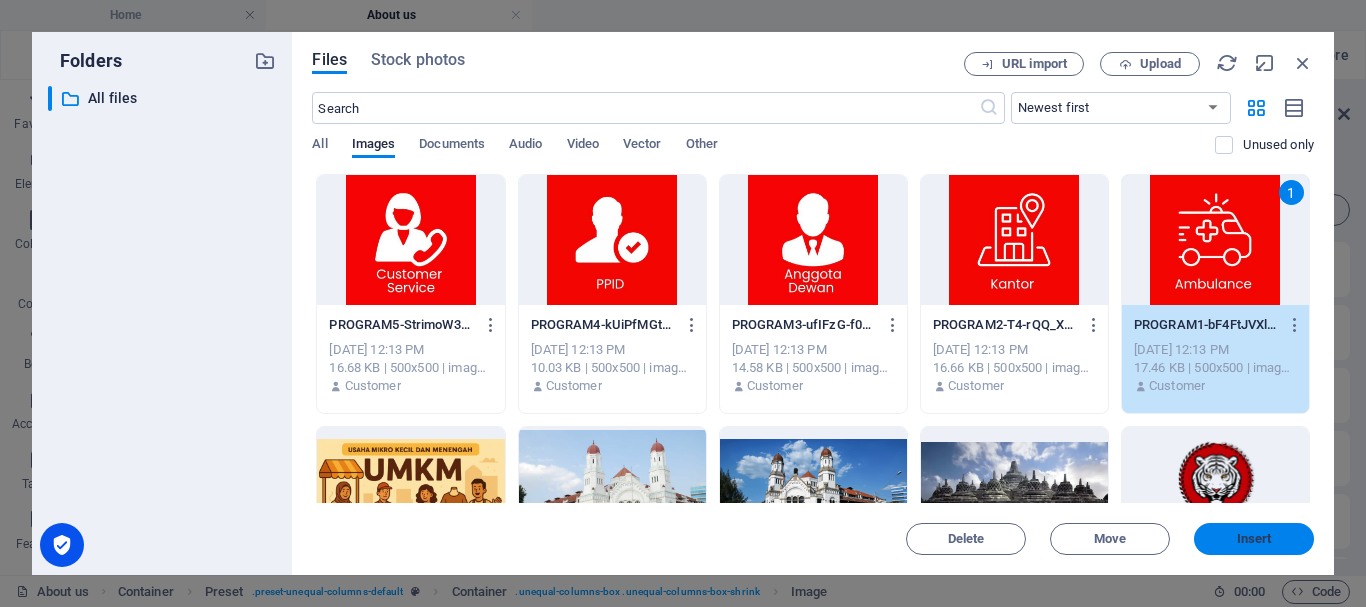 click on "Insert" at bounding box center (1254, 539) 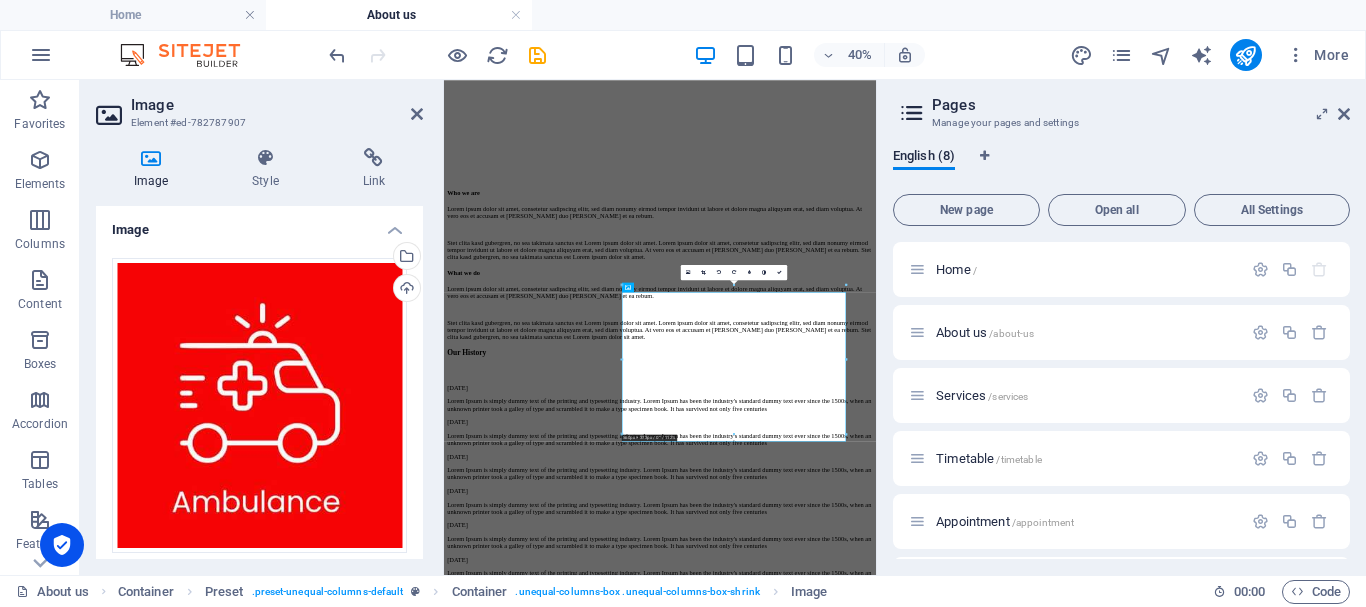 scroll, scrollTop: 113, scrollLeft: 0, axis: vertical 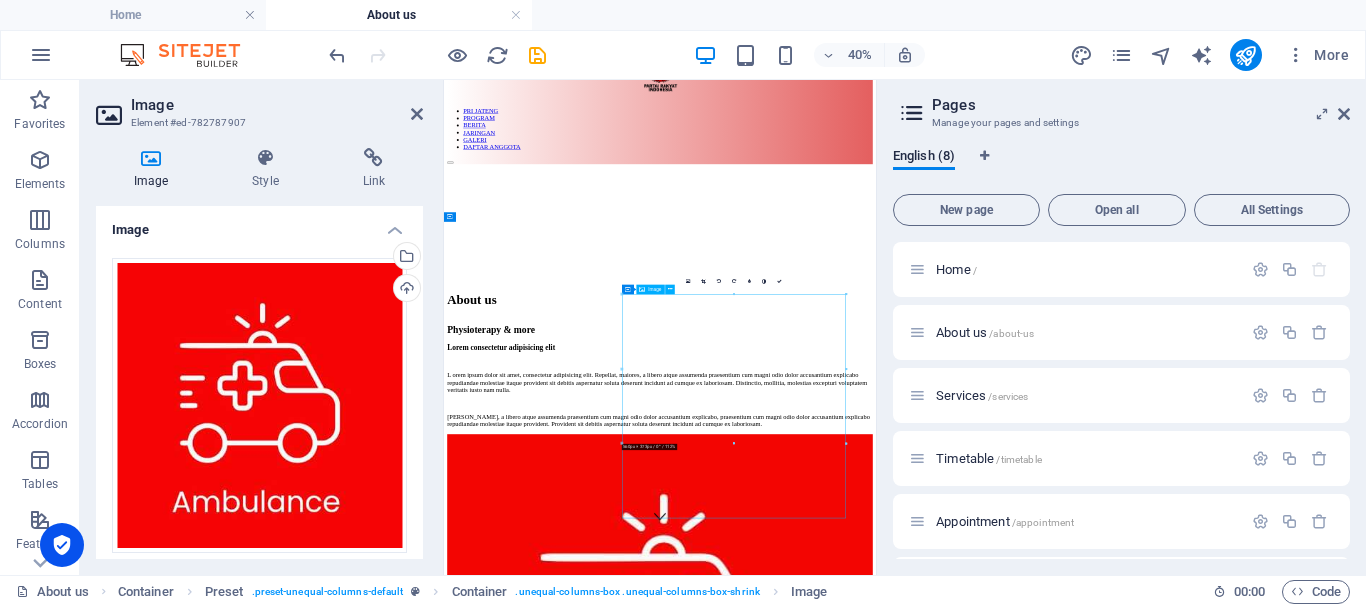 drag, startPoint x: 1296, startPoint y: 770, endPoint x: 1329, endPoint y: 700, distance: 77.388626 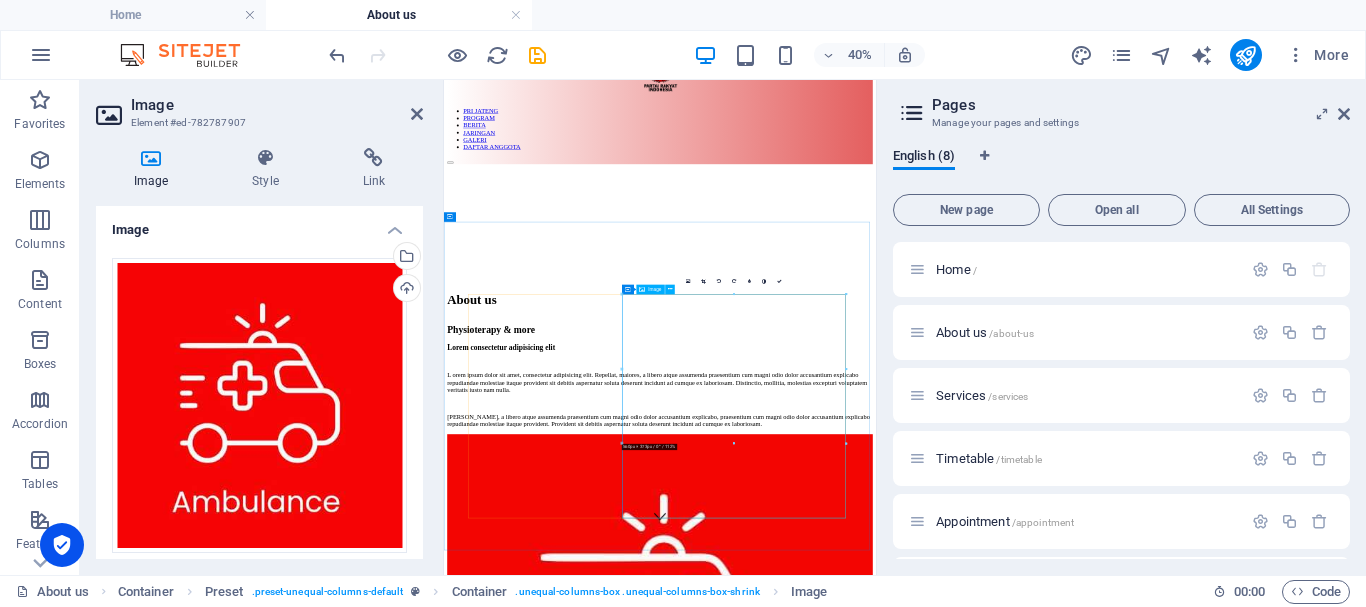 click at bounding box center [984, 1499] 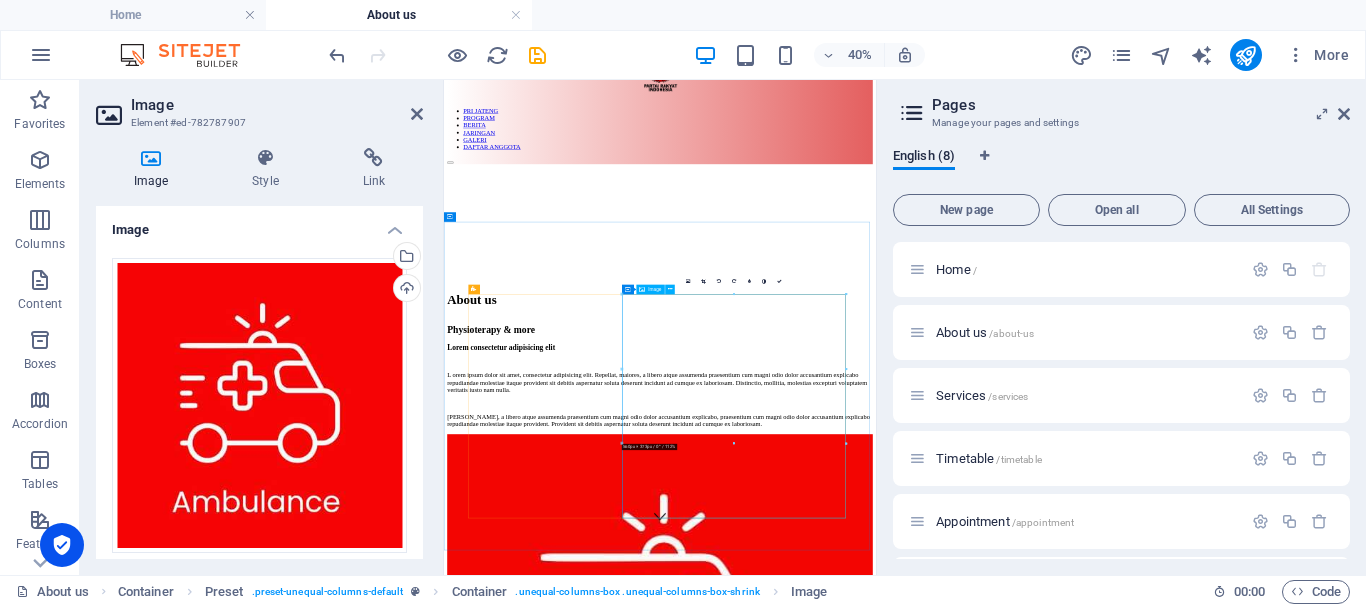 click at bounding box center (984, 1499) 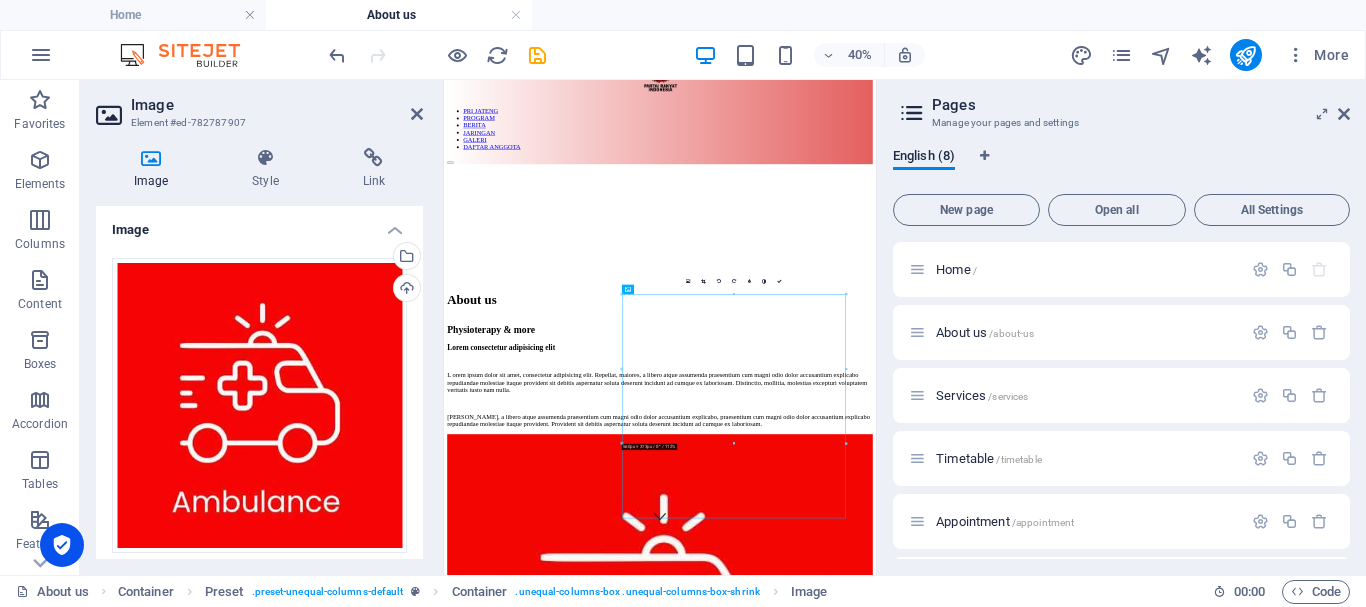 click on "Image Element #ed-782787907 Image Style Link Image Drag files here, click to choose files or select files from Files or our free stock photos & videos Select files from the file manager, stock photos, or upload file(s) Upload Width 100 Default auto px rem % em vh vw Fit image Automatically fit image to a fixed width and height Height Default auto px Alignment Lazyload Loading images after the page loads improves page speed. Responsive Automatically load retina image and smartphone optimized sizes. Lightbox Use as headline The image will be wrapped in an H1 headline tag. Useful for giving alternative text the weight of an H1 headline, e.g. for the logo. Leave unchecked if uncertain. Optimized Images are compressed to improve page speed. Position Direction Custom X offset 50 px rem % vh vw Y offset 50 px rem % vh vw Text Float No float Image left Image right Determine how text should behave around the image. Text Alternative text Image caption Paragraph Format Normal Heading 1 Heading 2 Heading 3 Heading 4 Code" at bounding box center [262, 327] 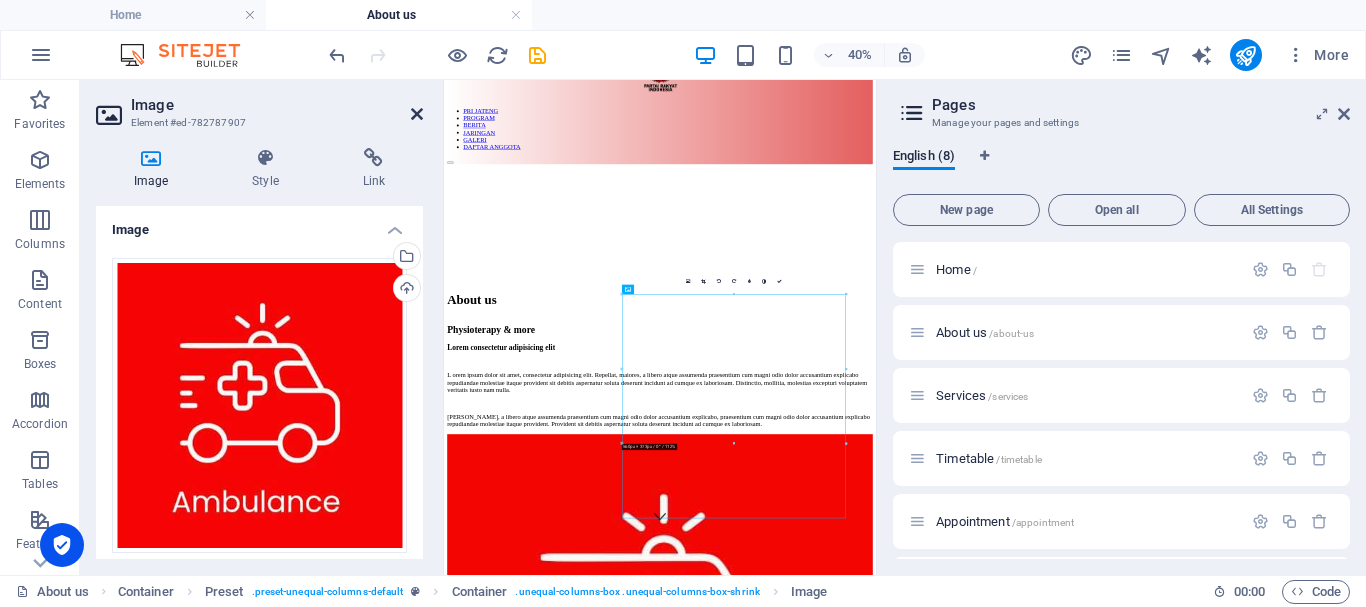 click at bounding box center (417, 114) 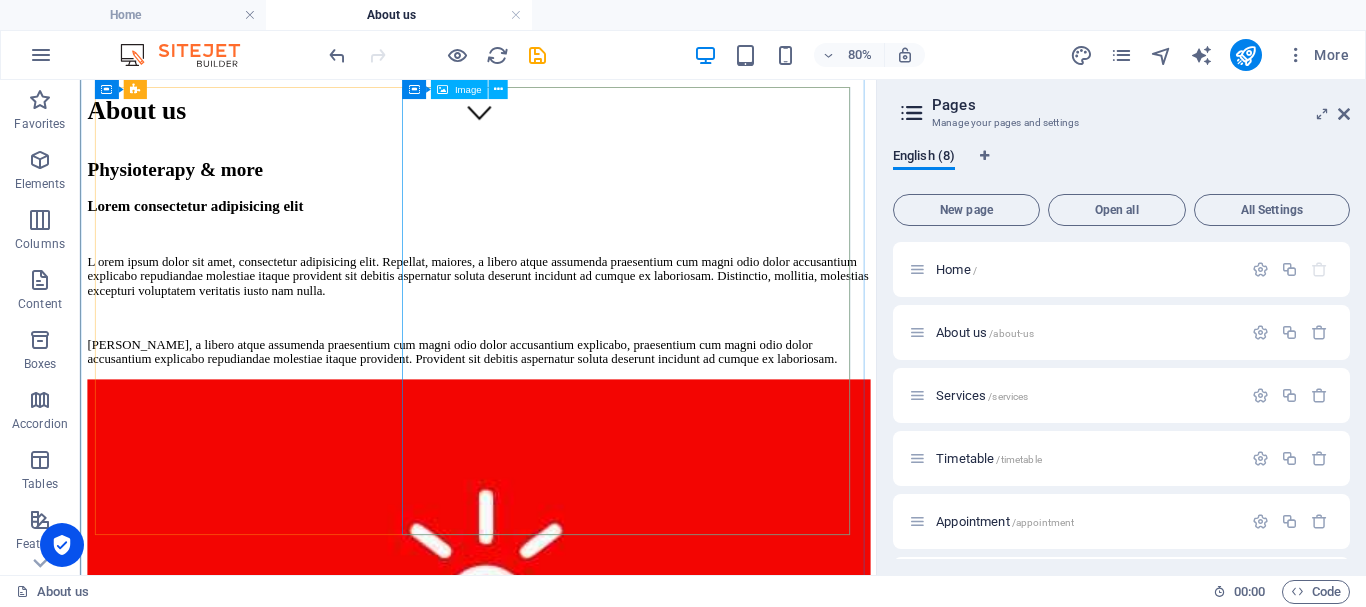 scroll, scrollTop: 500, scrollLeft: 0, axis: vertical 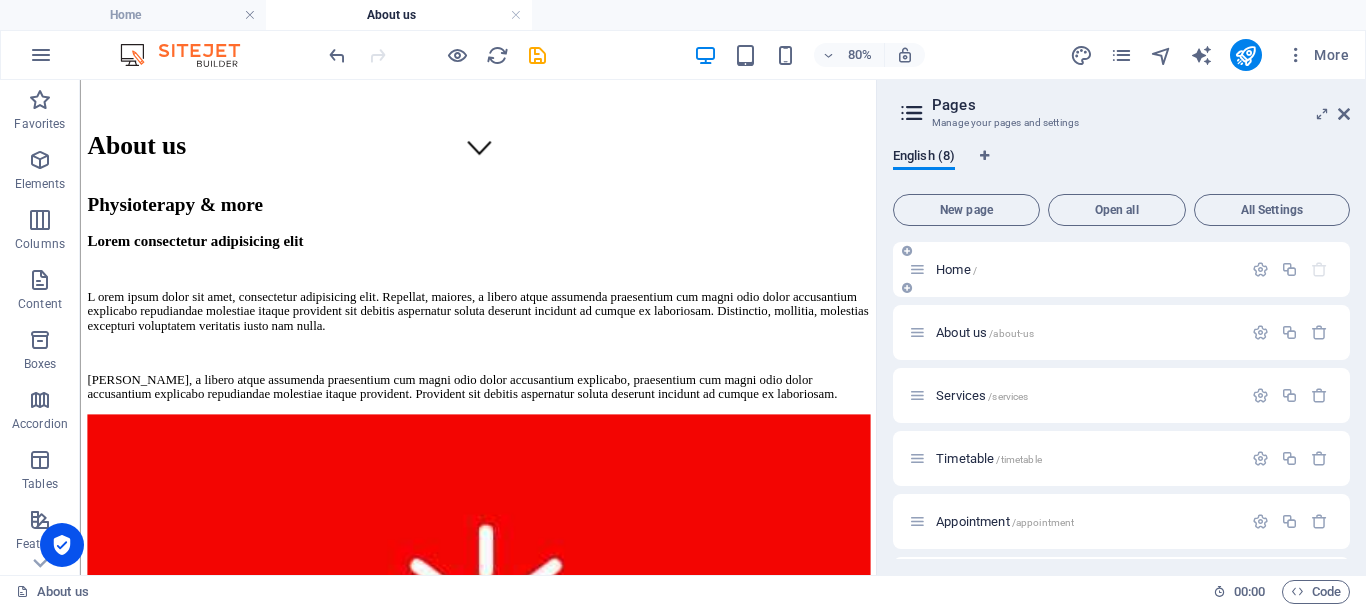 click on "Home /" at bounding box center [956, 269] 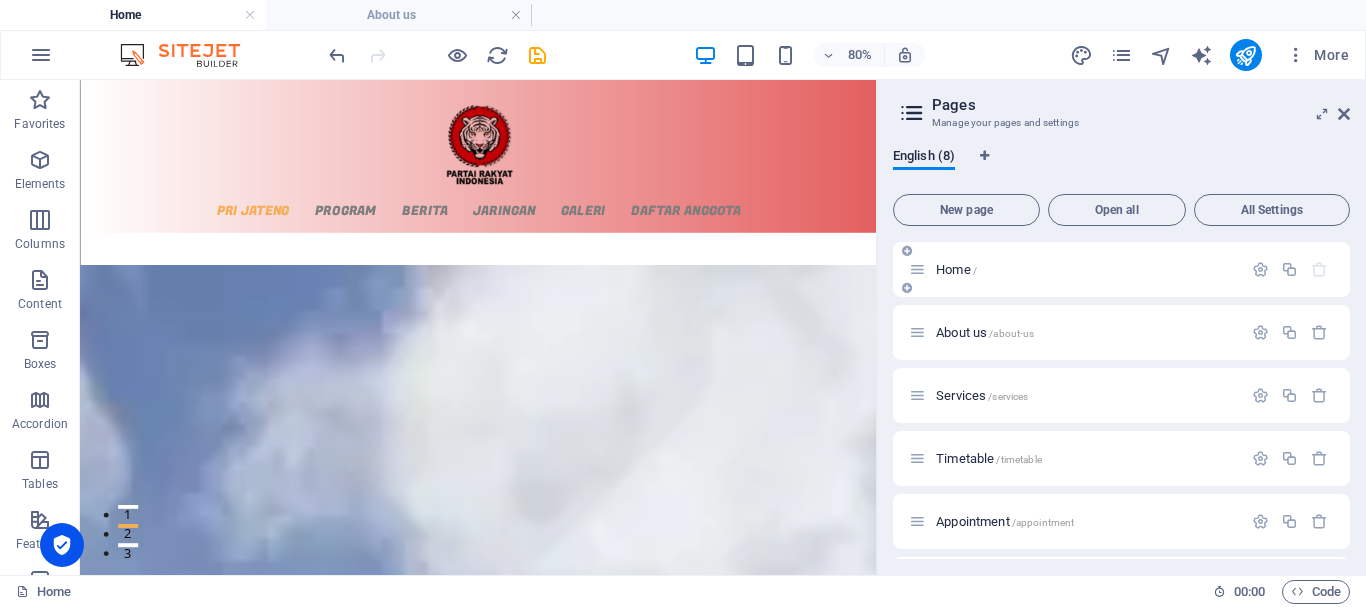 scroll, scrollTop: 0, scrollLeft: 0, axis: both 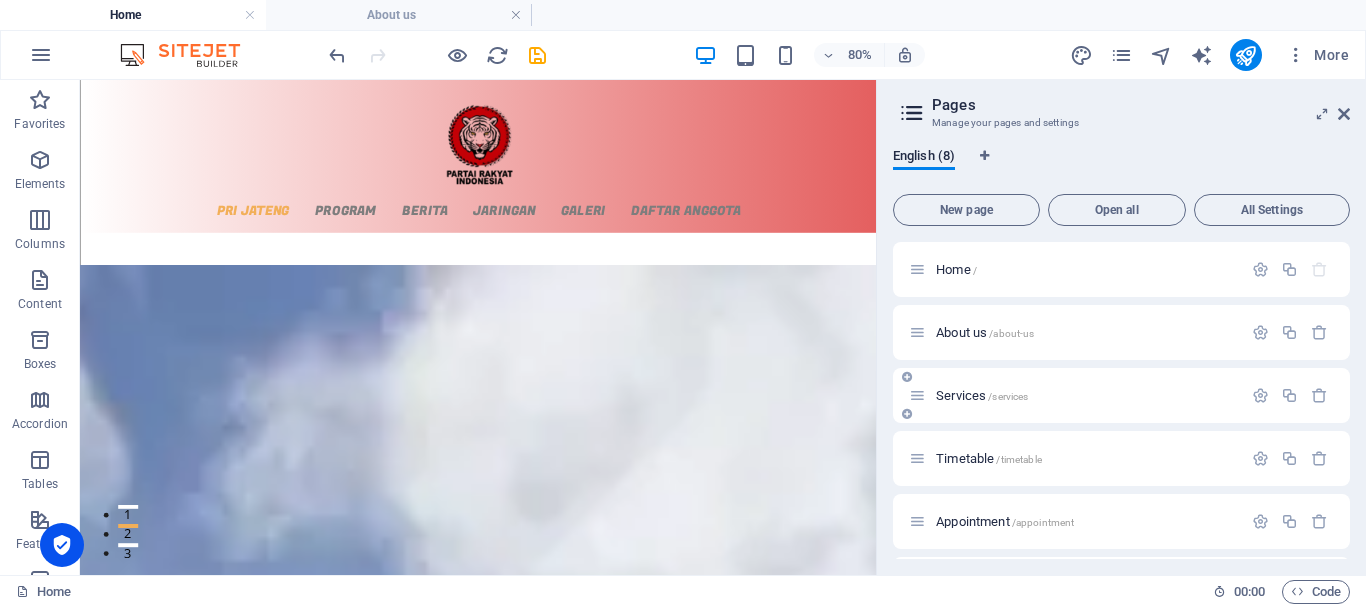 click on "Services /services" at bounding box center (1075, 395) 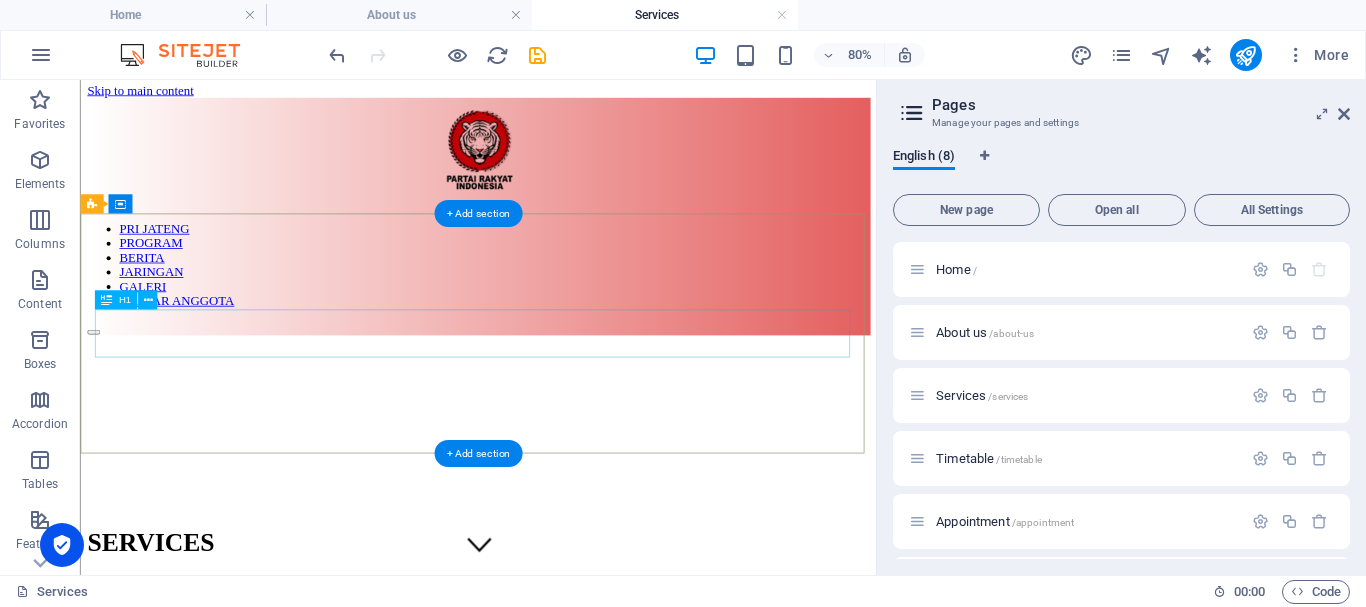 scroll, scrollTop: 0, scrollLeft: 0, axis: both 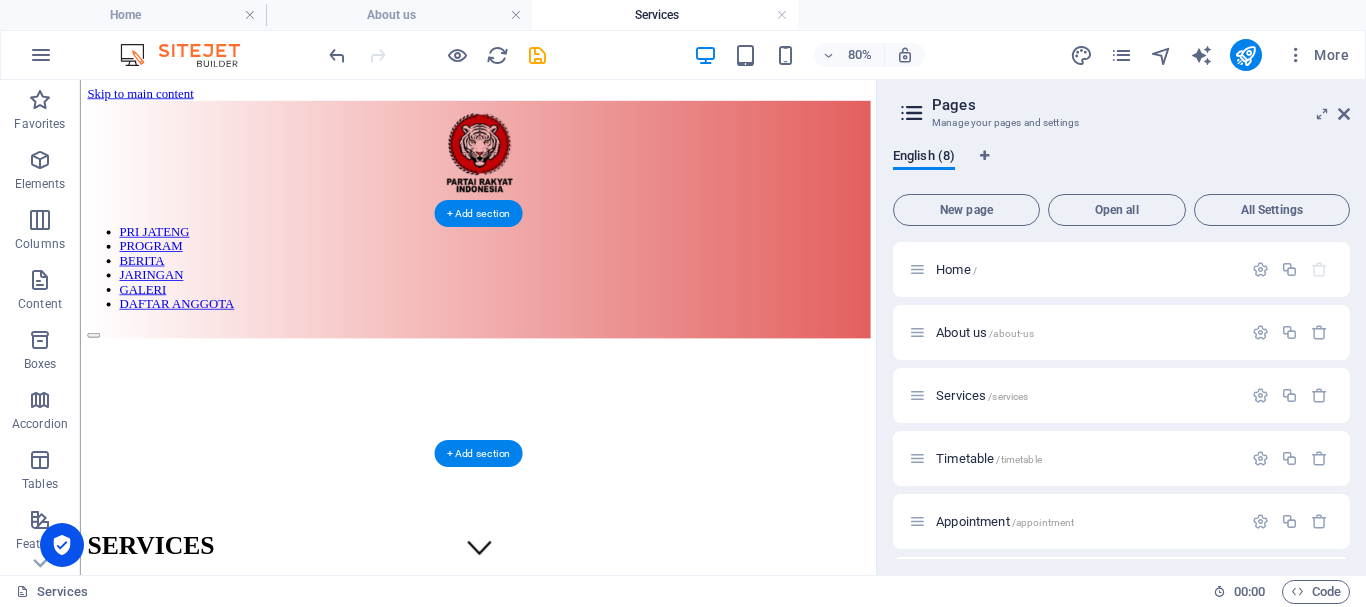click at bounding box center [577, 403] 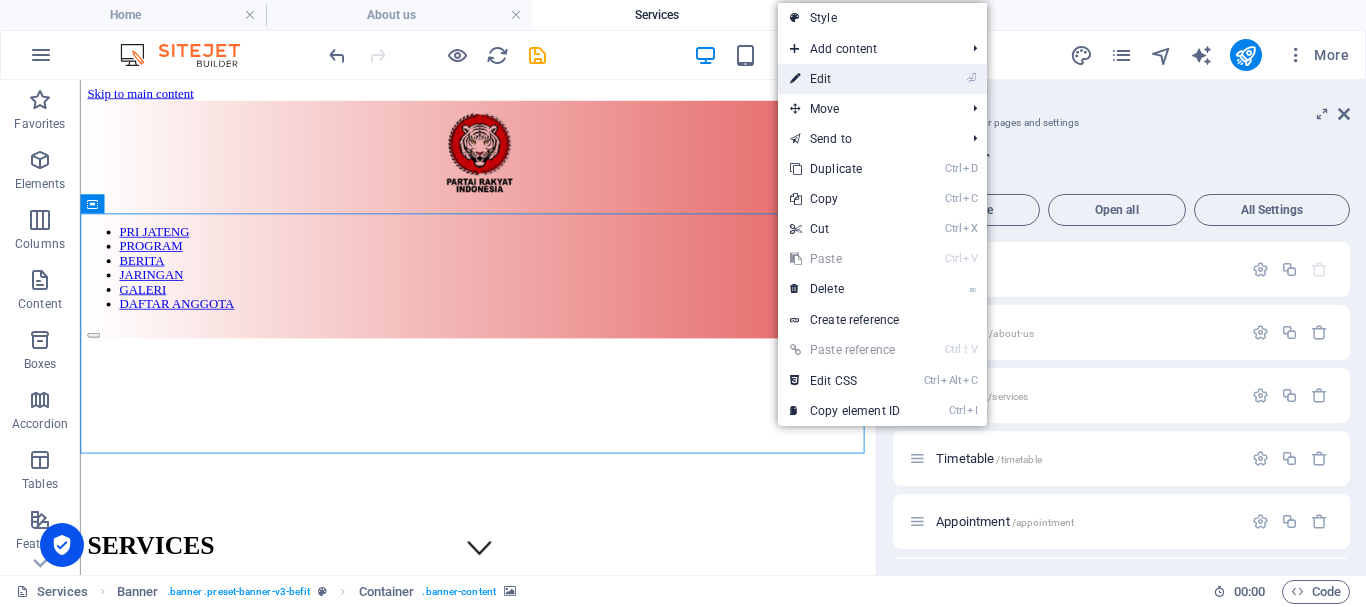 drag, startPoint x: 832, startPoint y: 90, endPoint x: 860, endPoint y: 170, distance: 84.758484 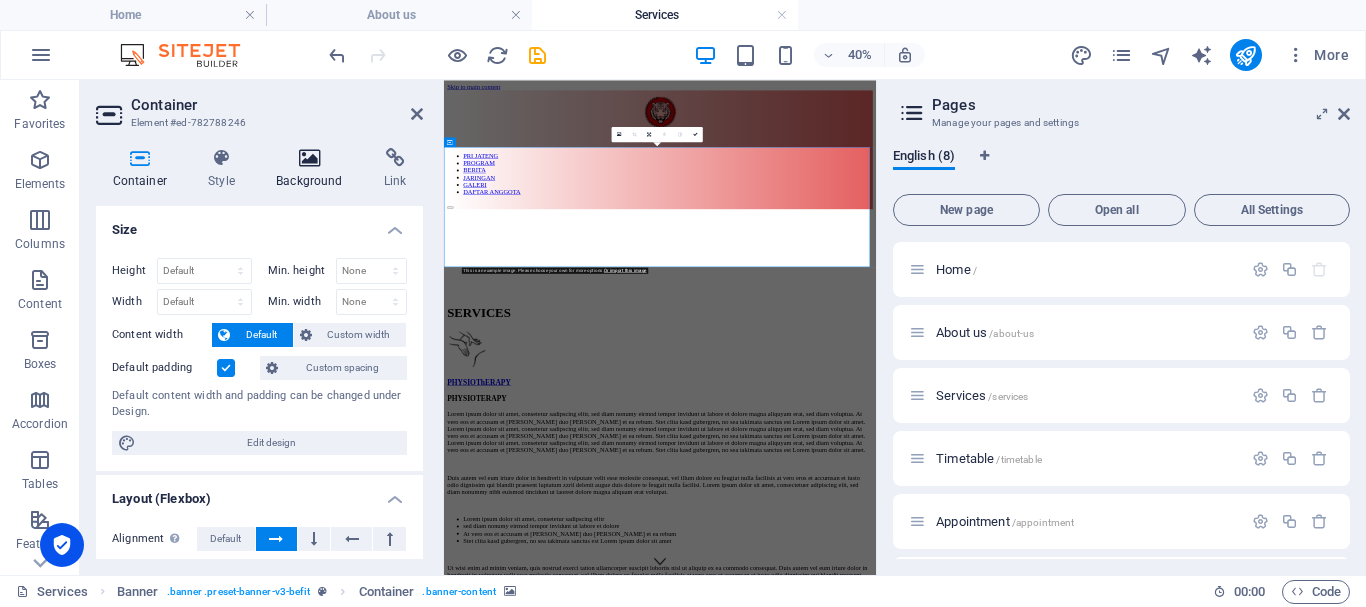 click on "Background" at bounding box center [314, 169] 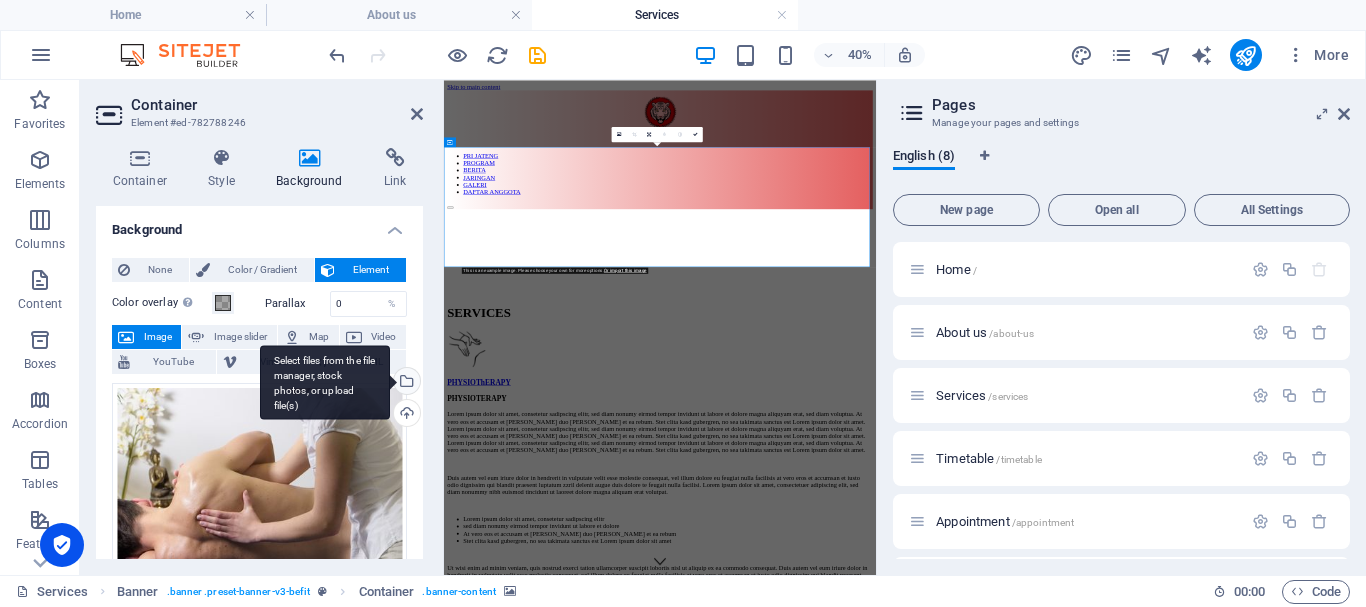 click on "Select files from the file manager, stock photos, or upload file(s)" at bounding box center [405, 383] 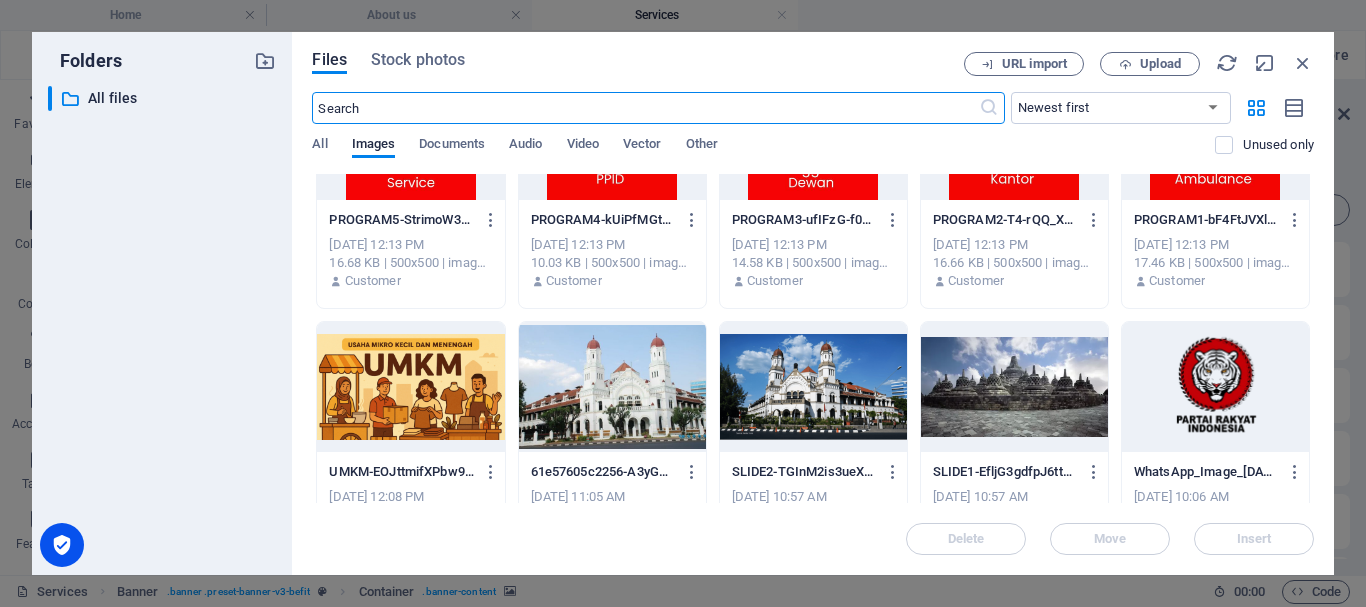 scroll, scrollTop: 200, scrollLeft: 0, axis: vertical 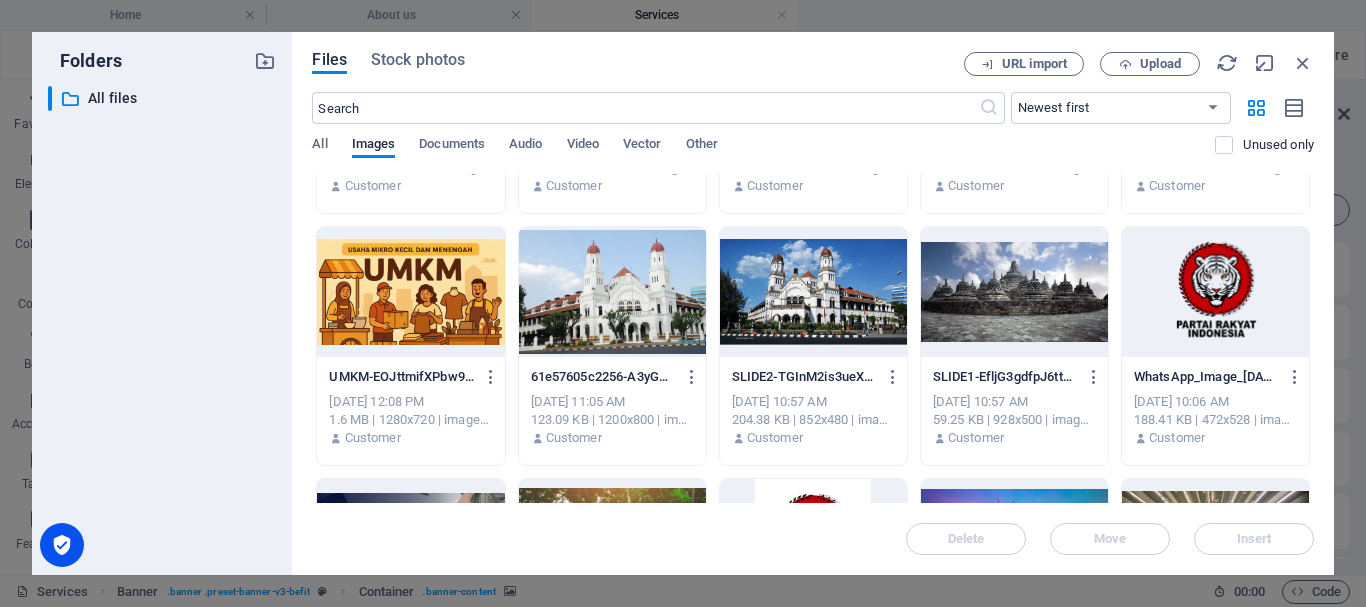 click at bounding box center (1014, 292) 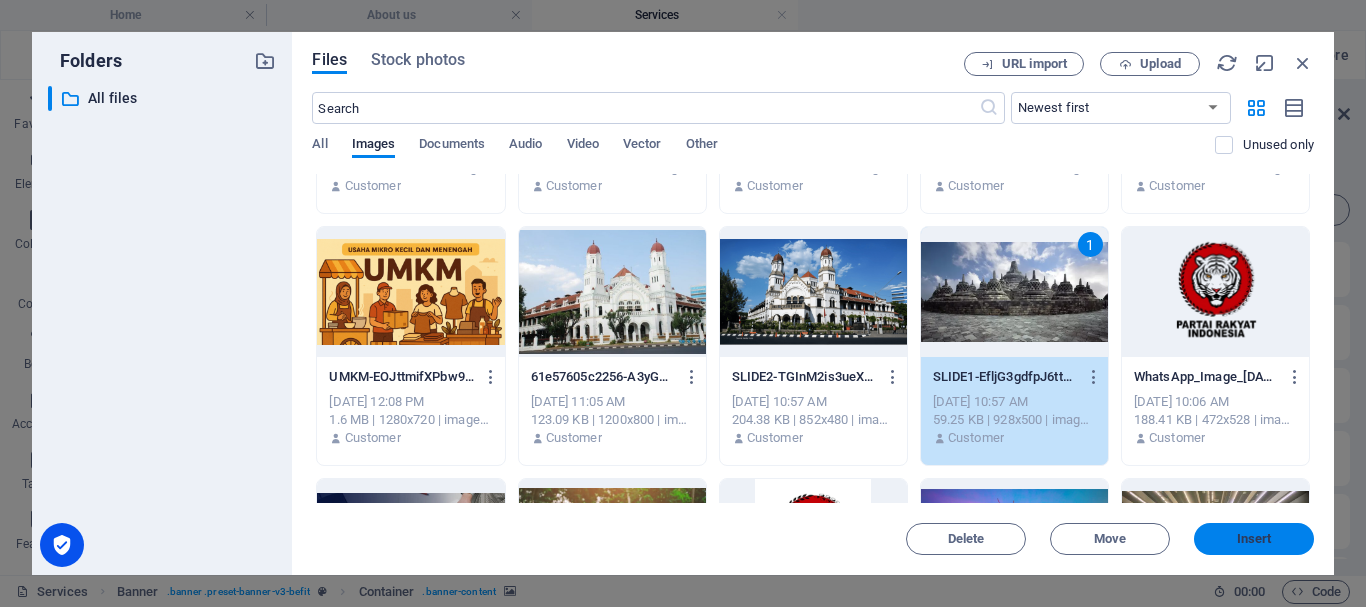 click on "Insert" at bounding box center [1254, 539] 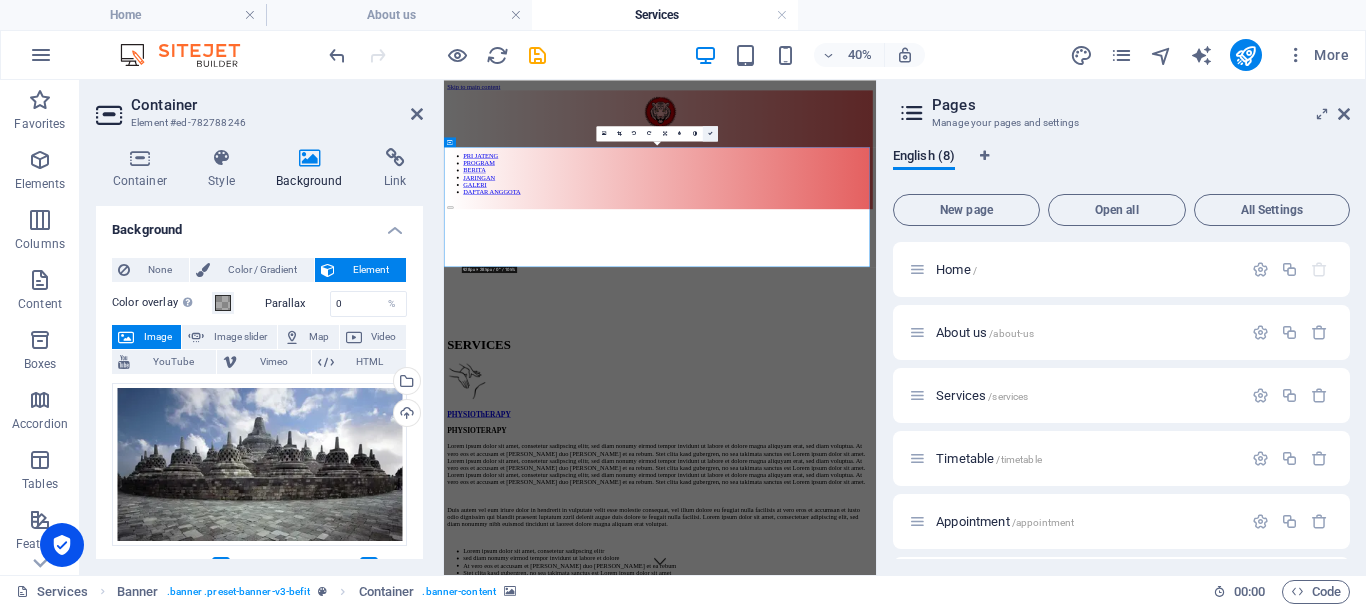 click at bounding box center (710, 133) 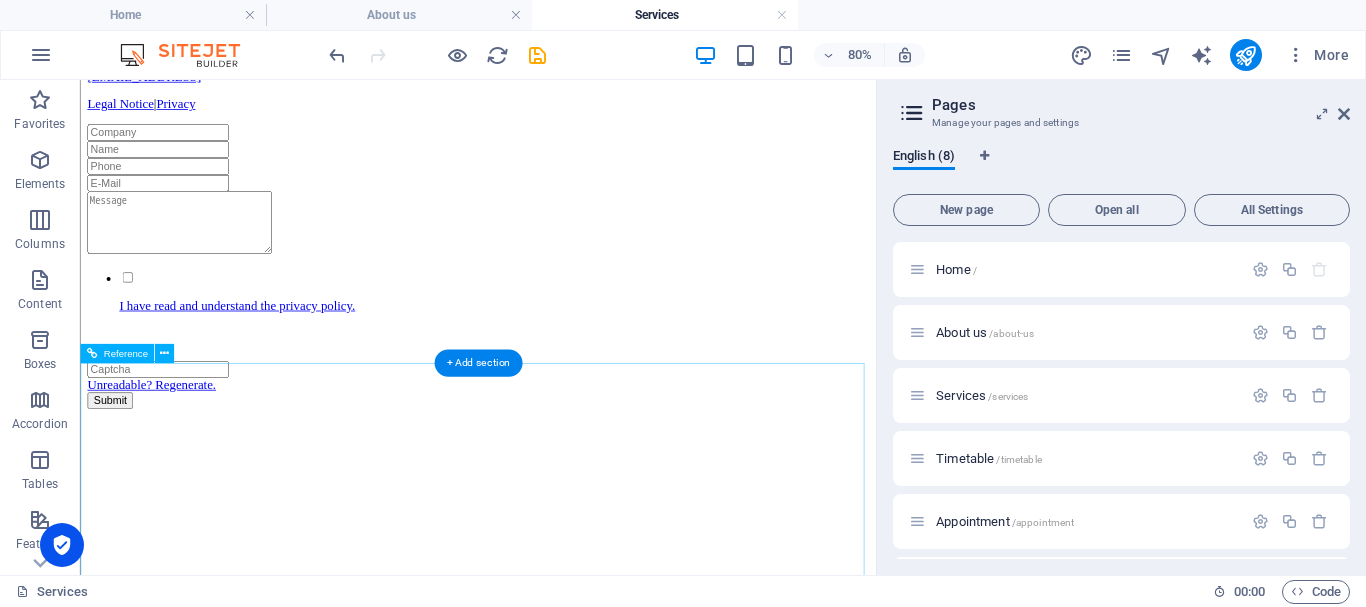 scroll, scrollTop: 5913, scrollLeft: 0, axis: vertical 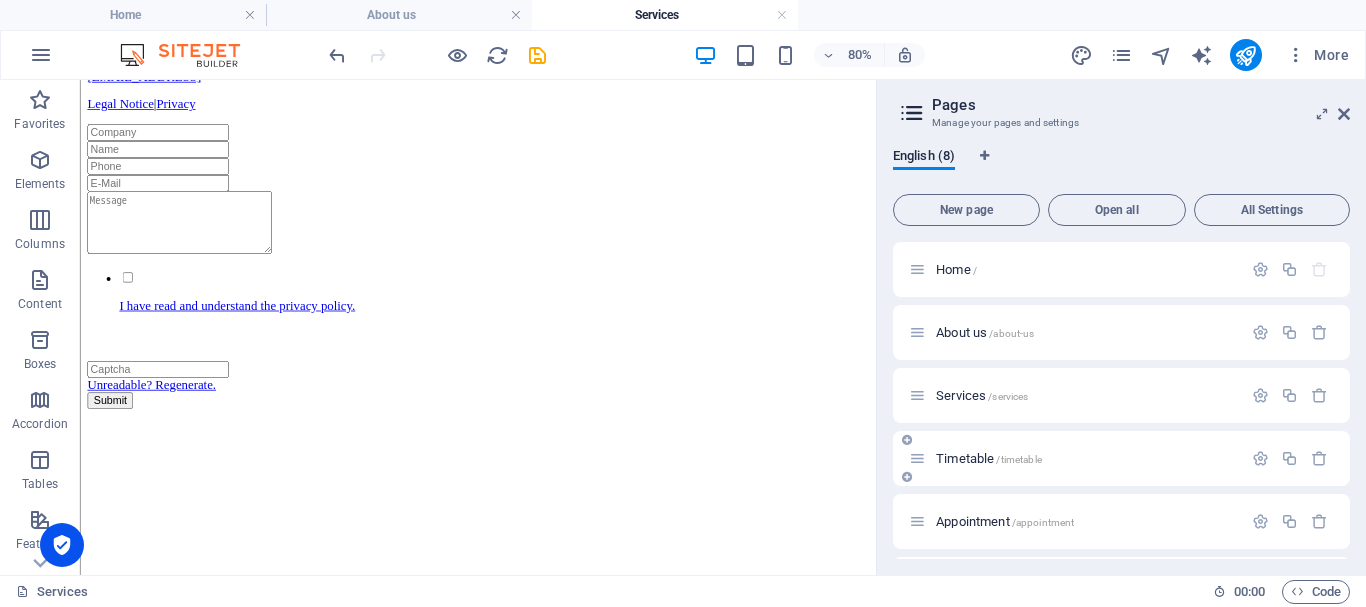 click on "Timetable /timetable" at bounding box center (1075, 458) 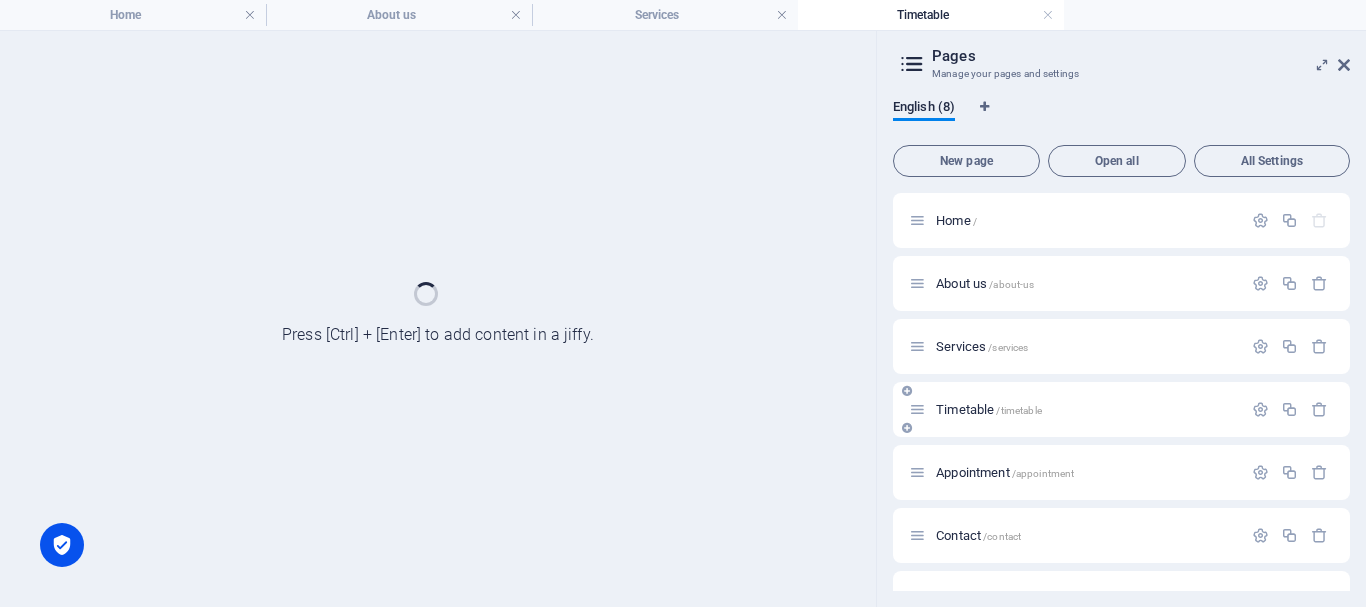 scroll, scrollTop: 0, scrollLeft: 0, axis: both 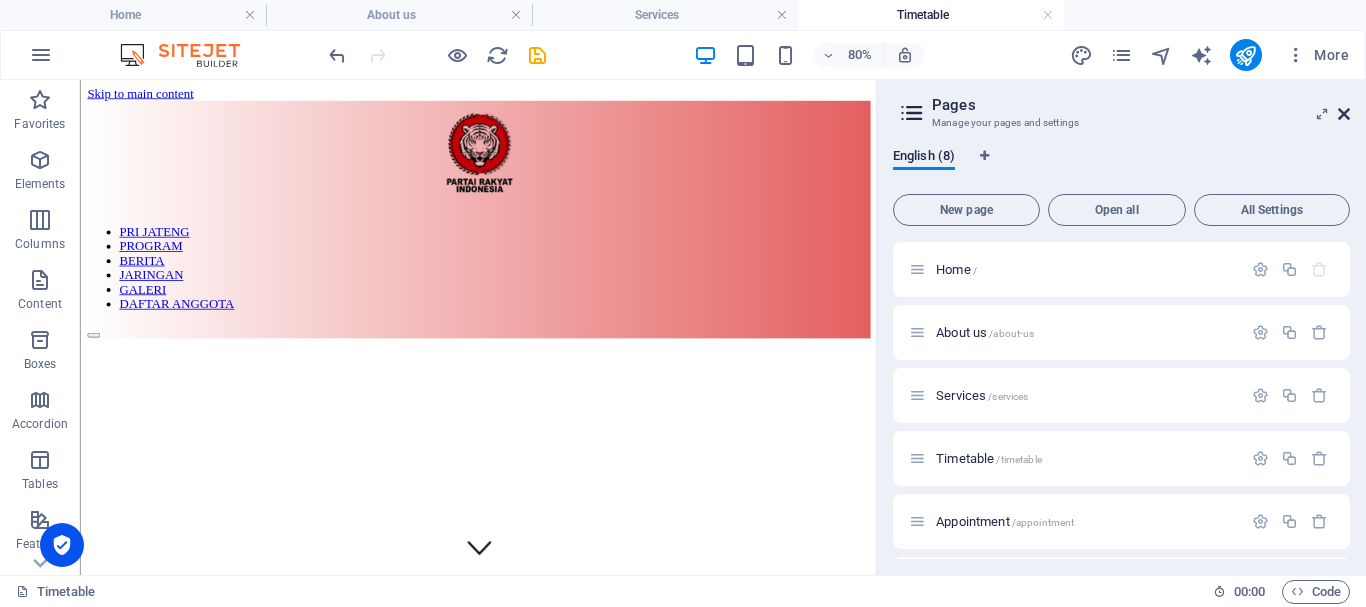 click at bounding box center (1344, 114) 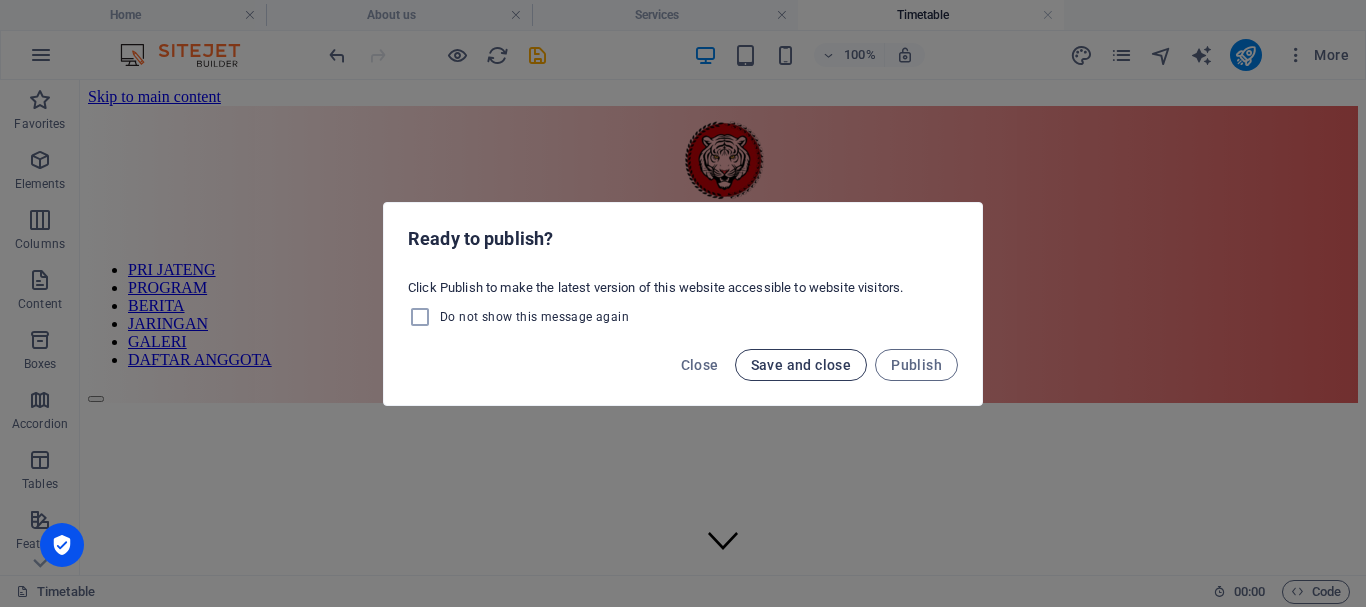 click on "Save and close" at bounding box center [801, 365] 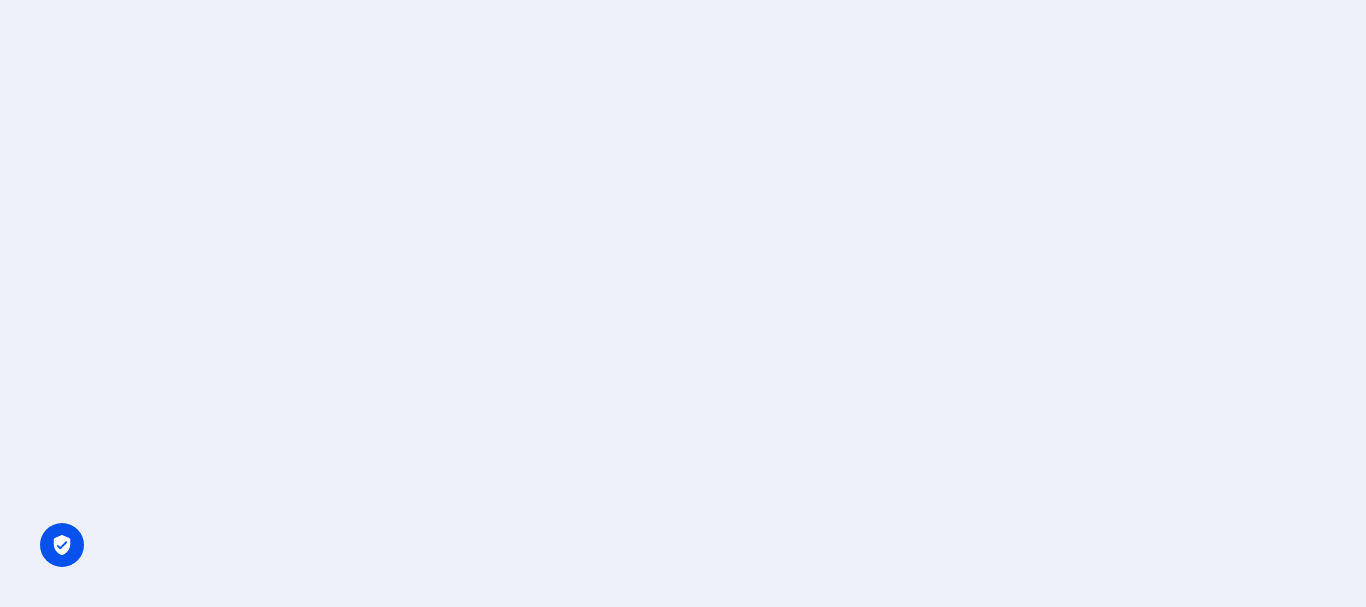scroll, scrollTop: 0, scrollLeft: 0, axis: both 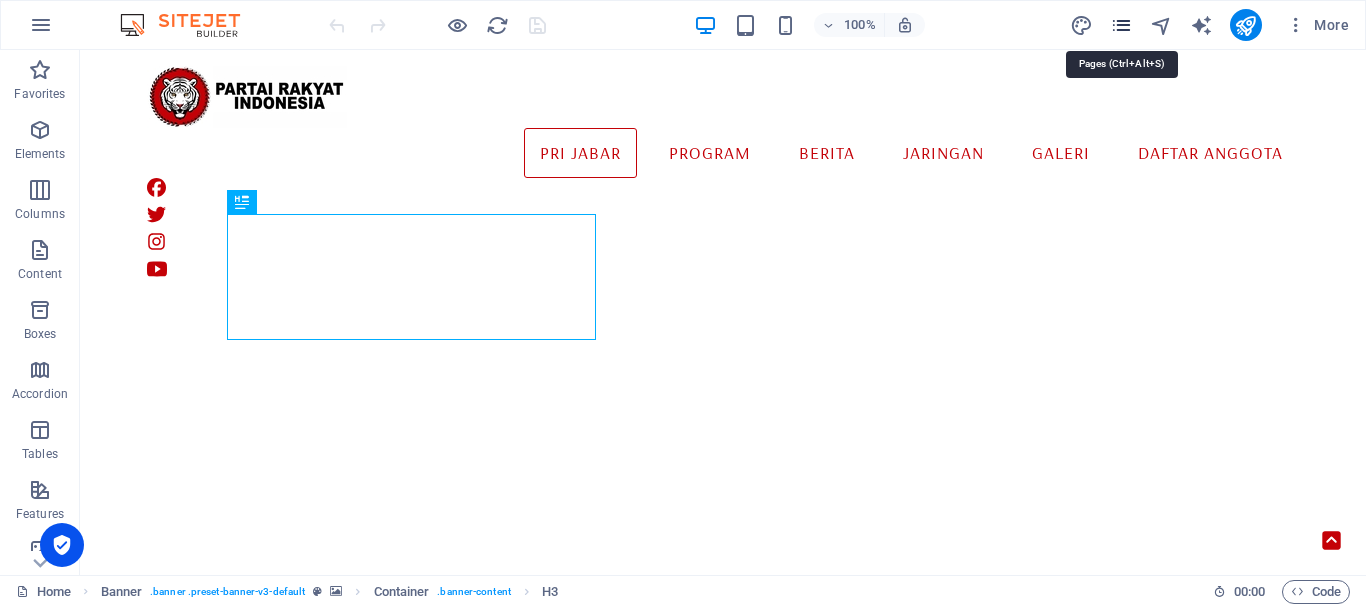 click at bounding box center (1121, 25) 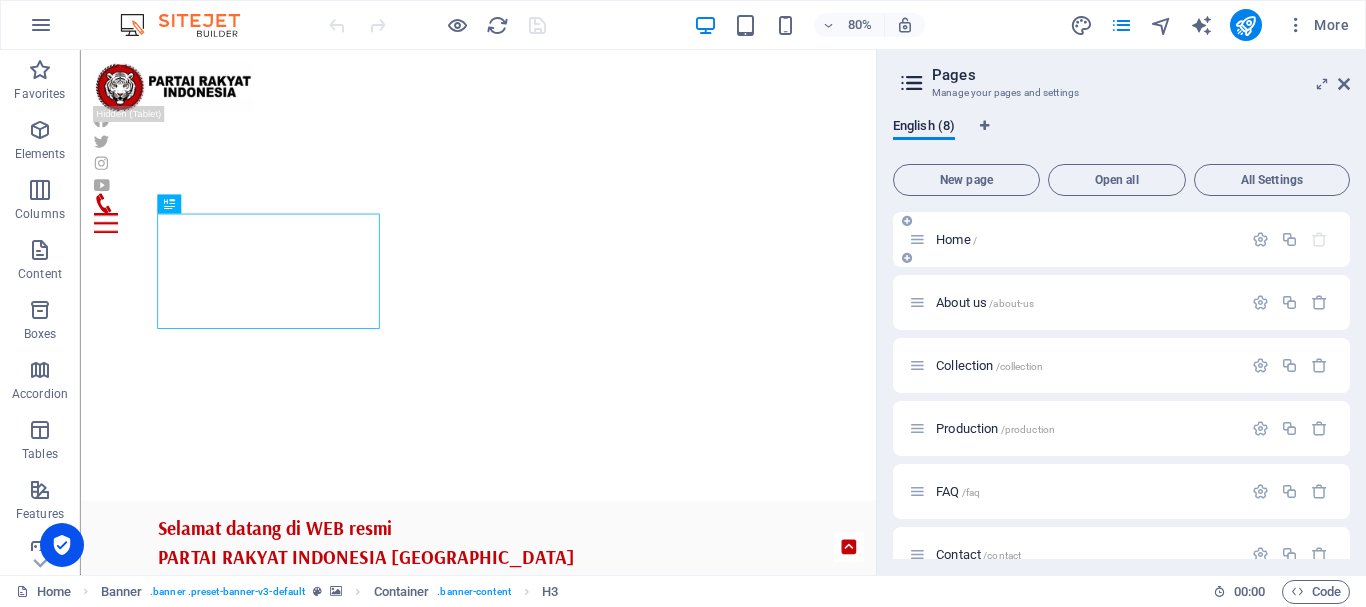 click on "Home /" at bounding box center (956, 239) 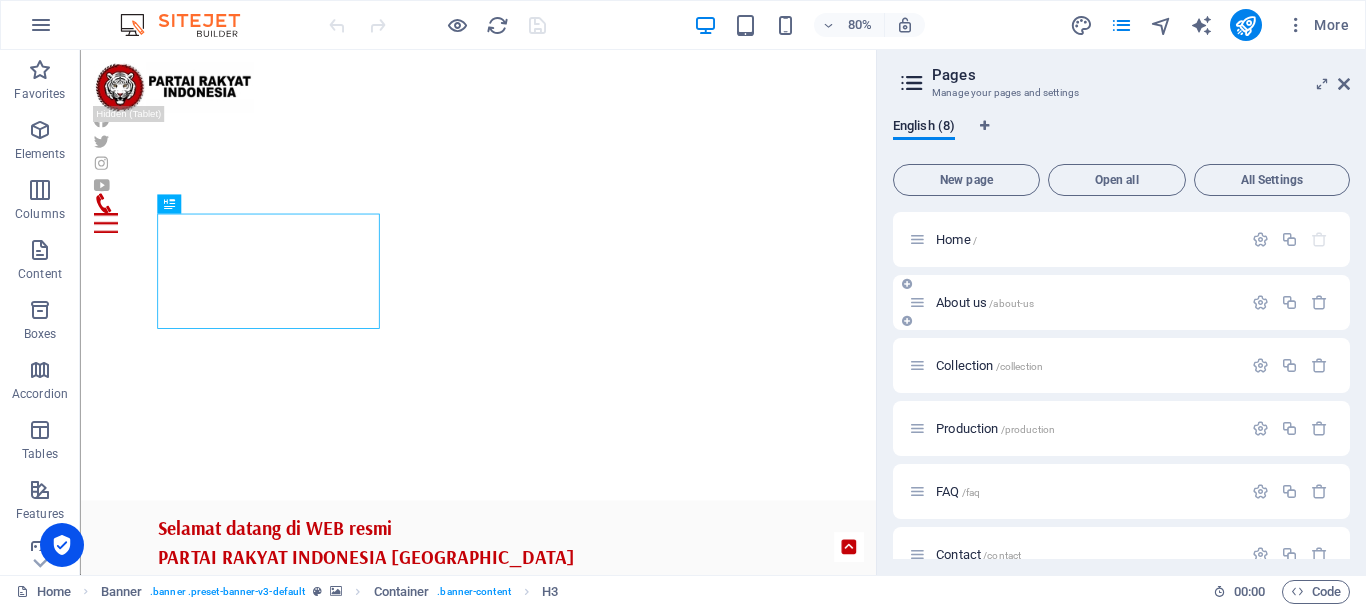click on "About us /about-us" at bounding box center [1075, 302] 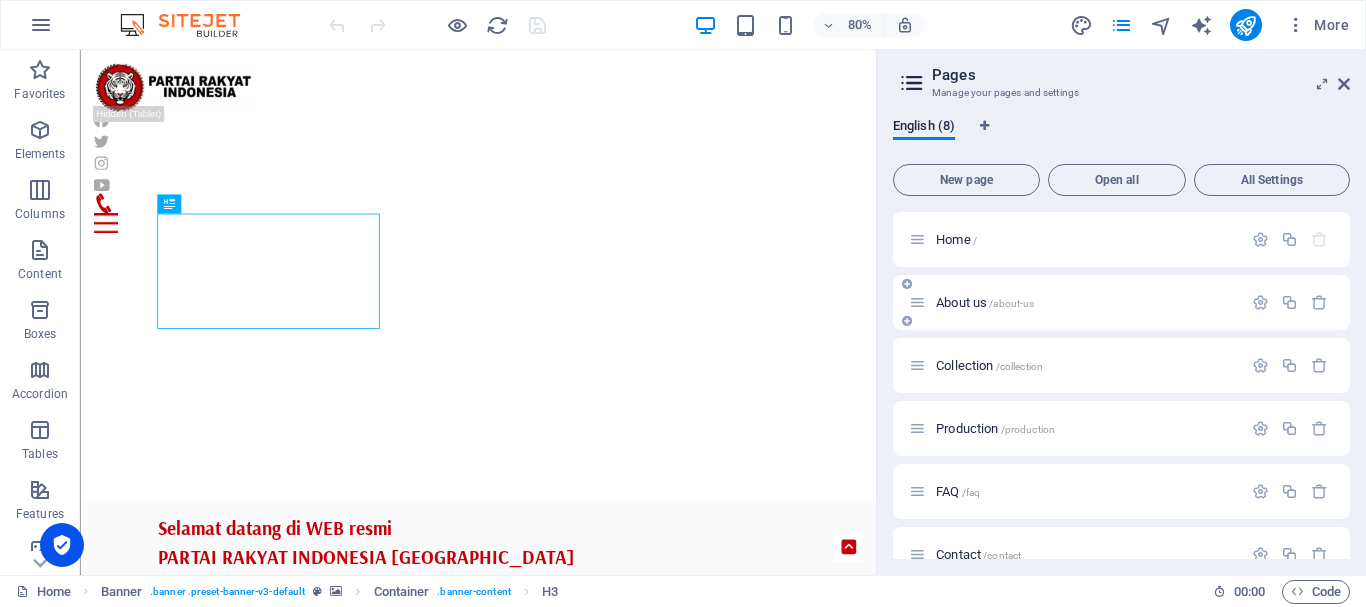 click on "About us /about-us" at bounding box center [985, 302] 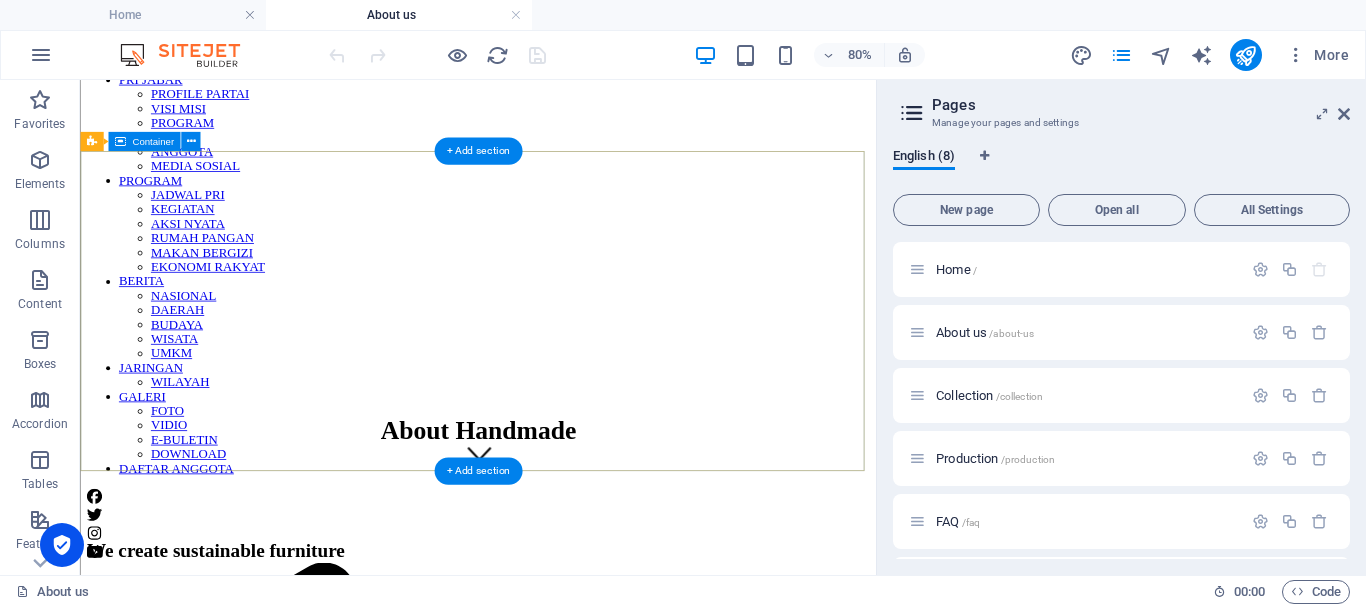 scroll, scrollTop: 0, scrollLeft: 0, axis: both 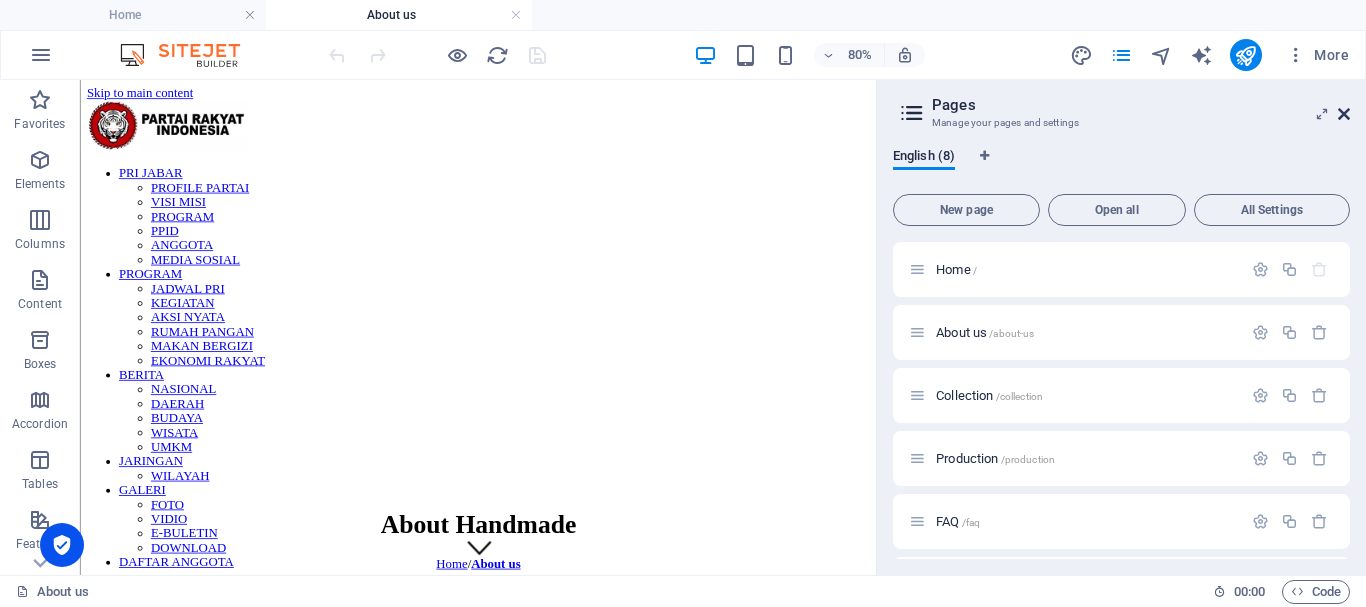 click at bounding box center [1344, 114] 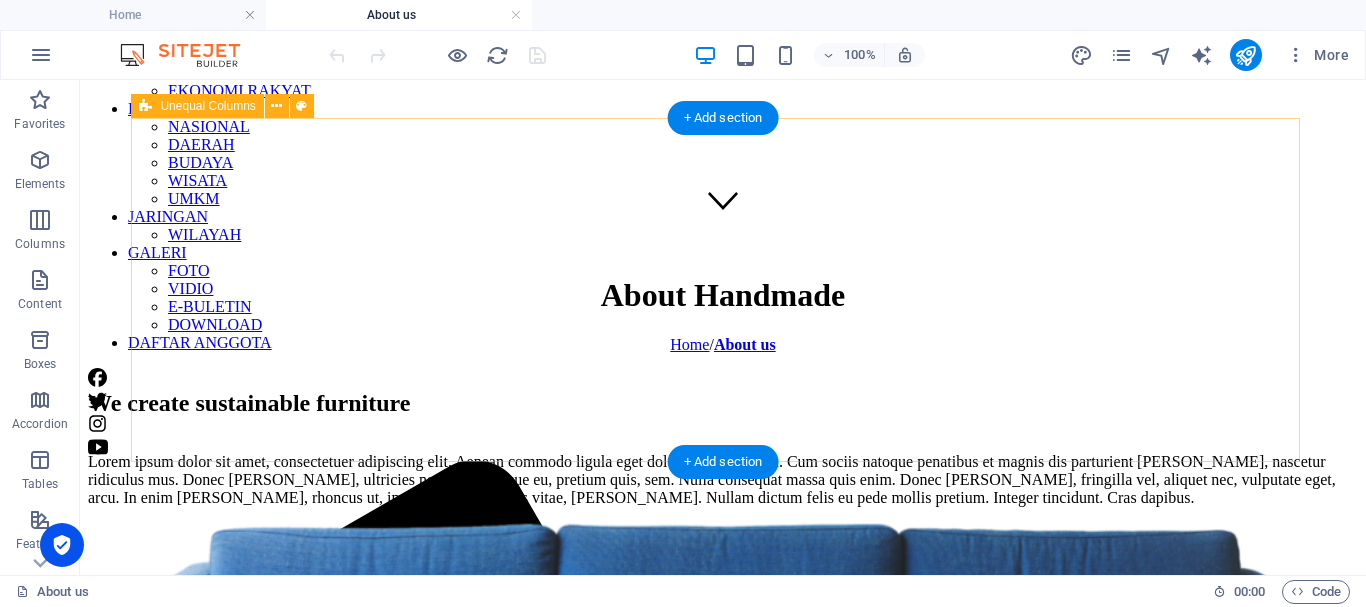 scroll, scrollTop: 252, scrollLeft: 0, axis: vertical 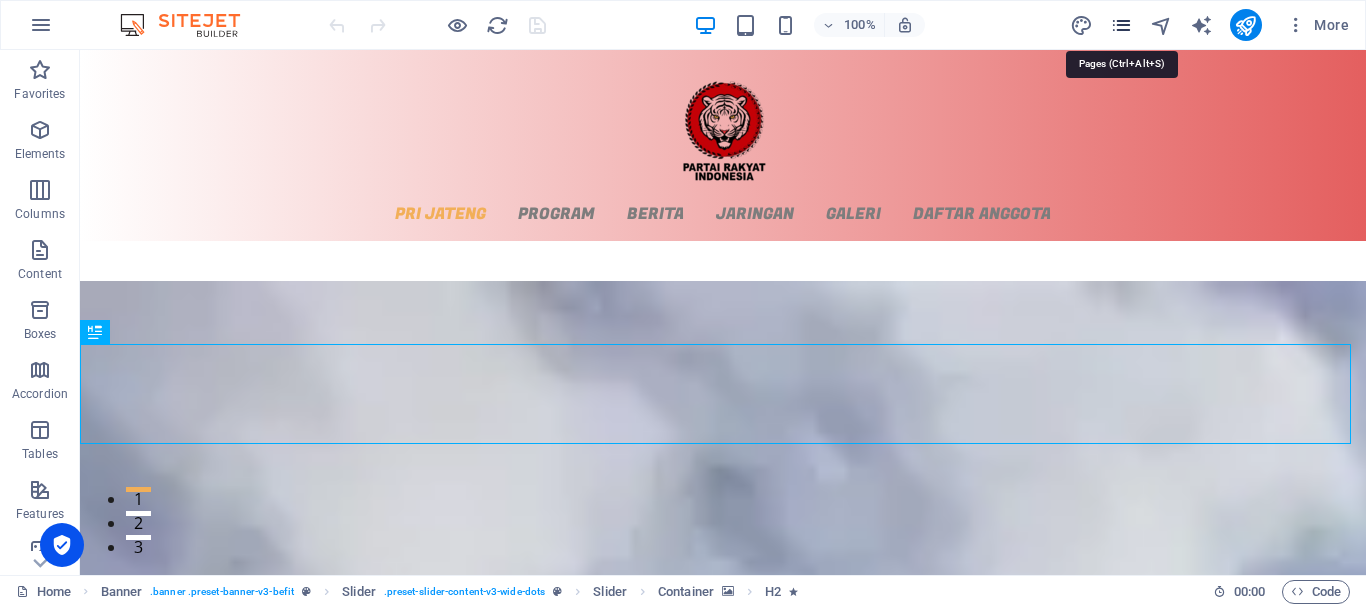 click at bounding box center [1121, 25] 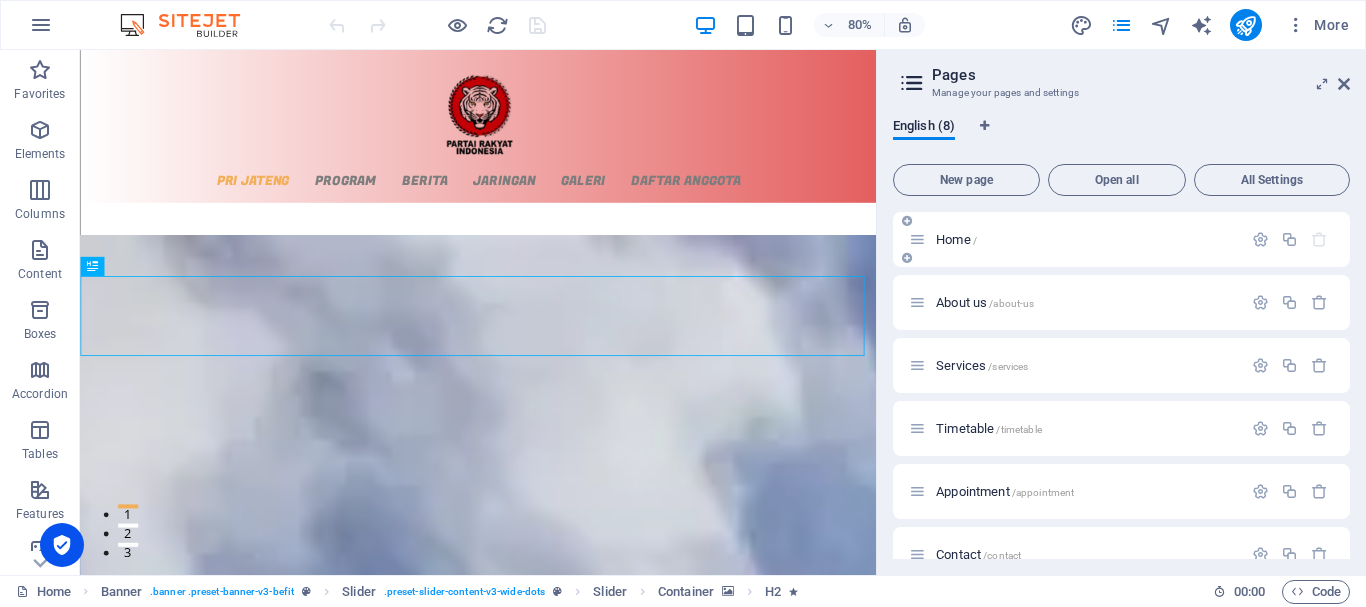 click at bounding box center [907, 258] 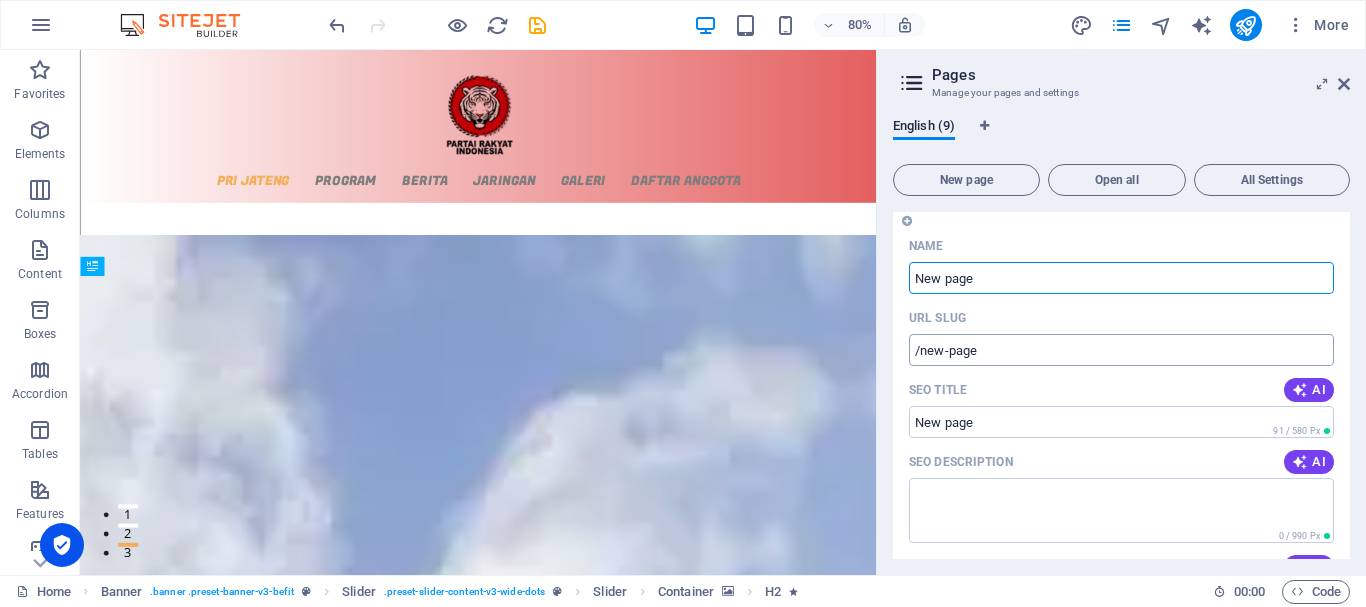 scroll, scrollTop: 0, scrollLeft: 0, axis: both 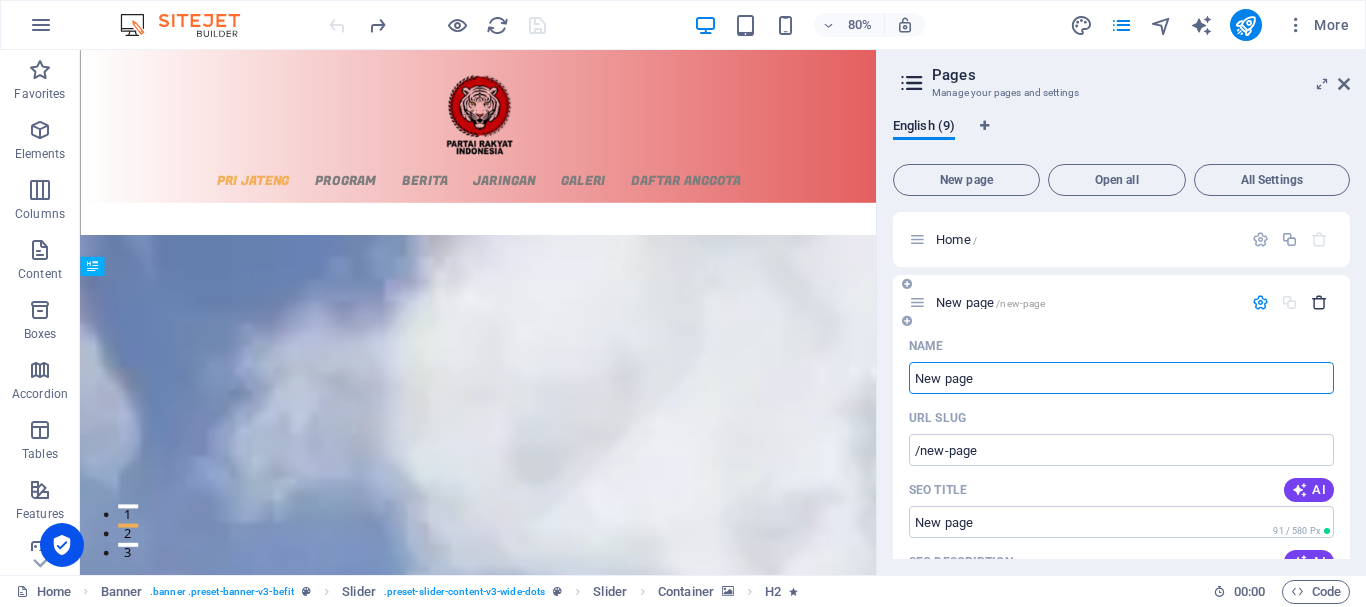 click at bounding box center (1319, 302) 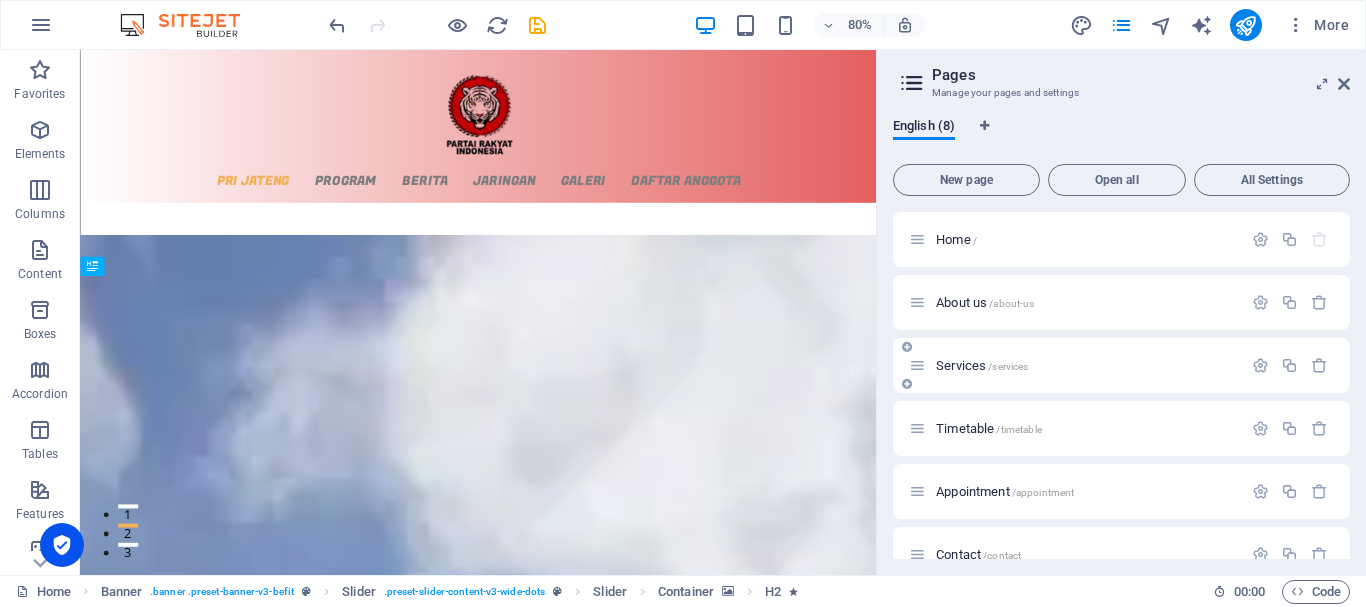 scroll, scrollTop: 100, scrollLeft: 0, axis: vertical 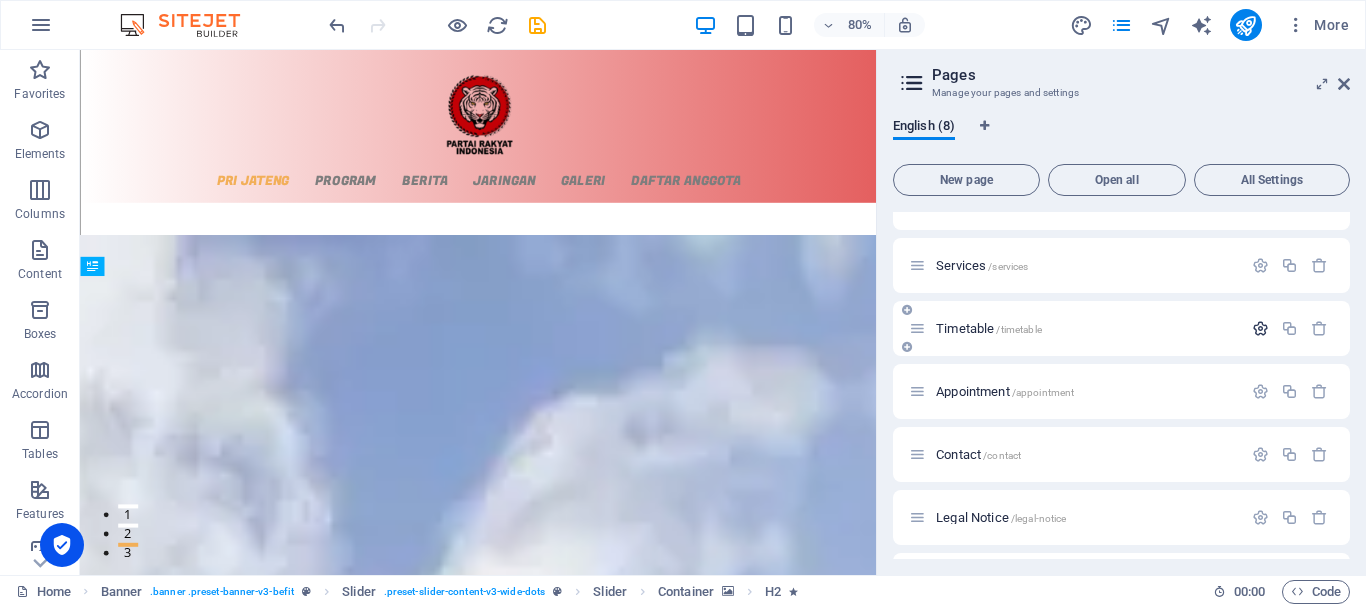 click at bounding box center (1260, 328) 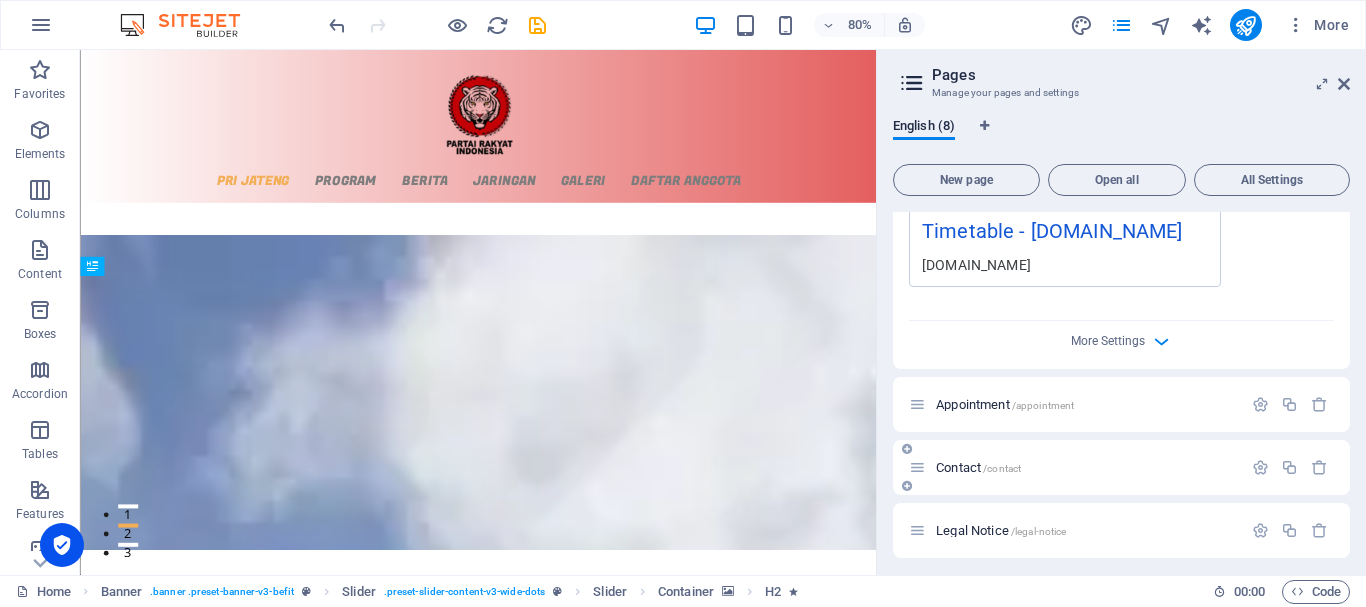 scroll, scrollTop: 800, scrollLeft: 0, axis: vertical 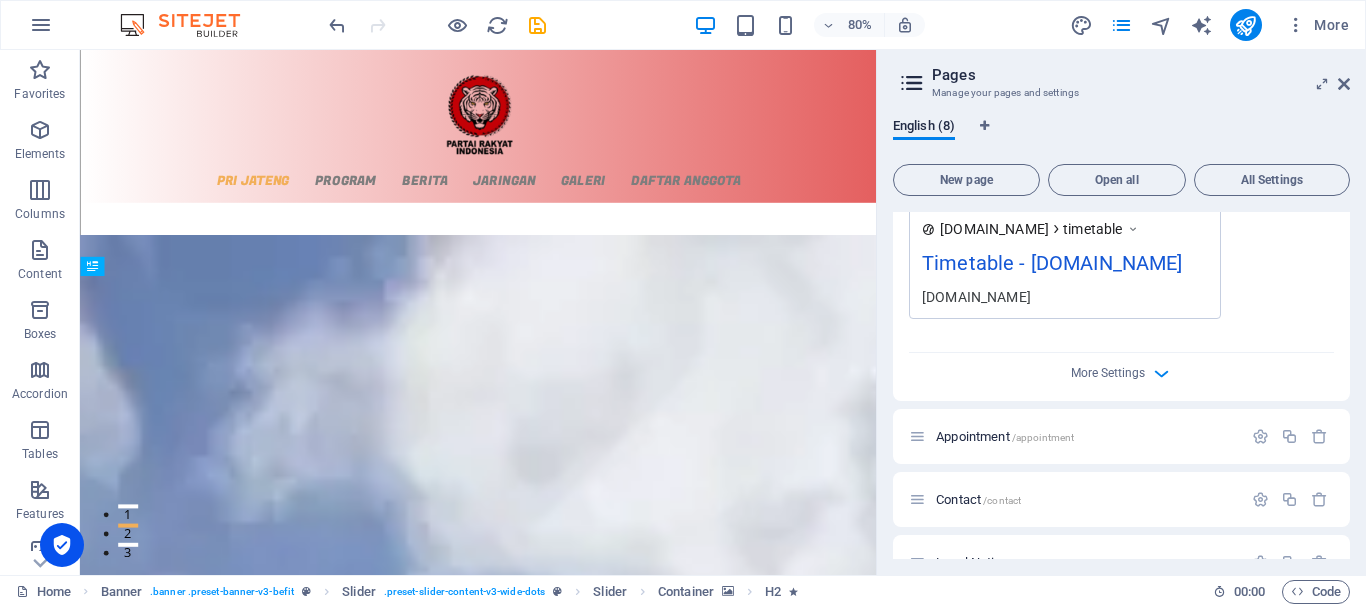 click on "More Settings" at bounding box center [1121, 369] 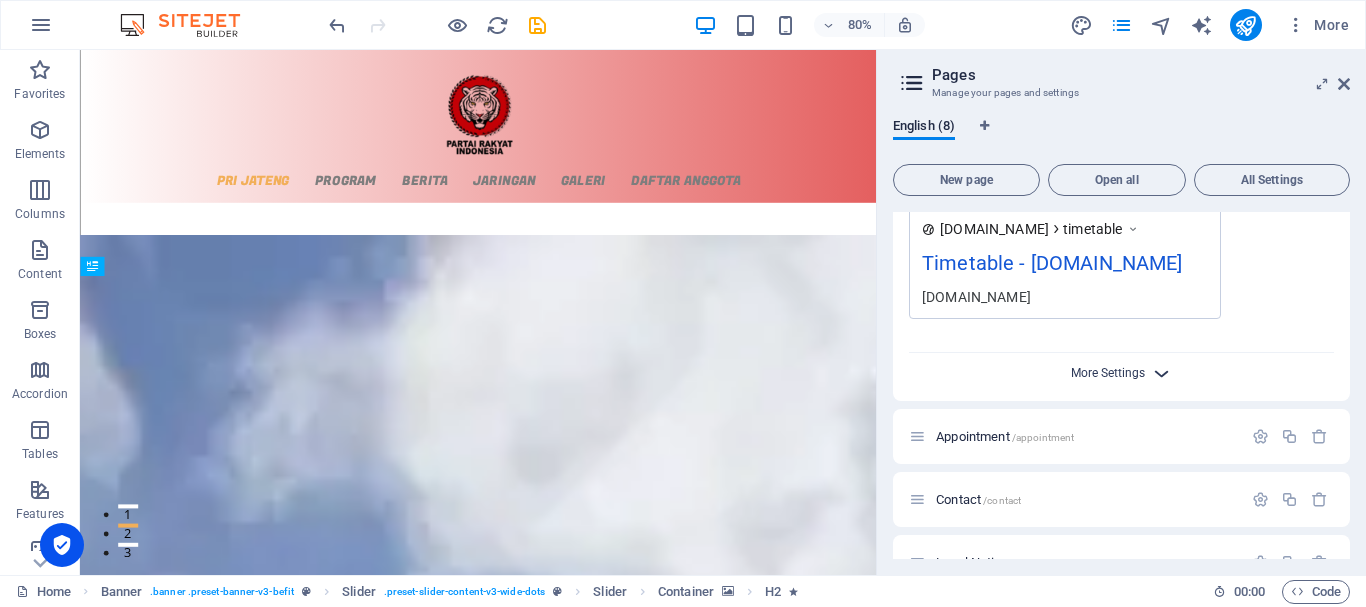 click on "More Settings" at bounding box center (1108, 373) 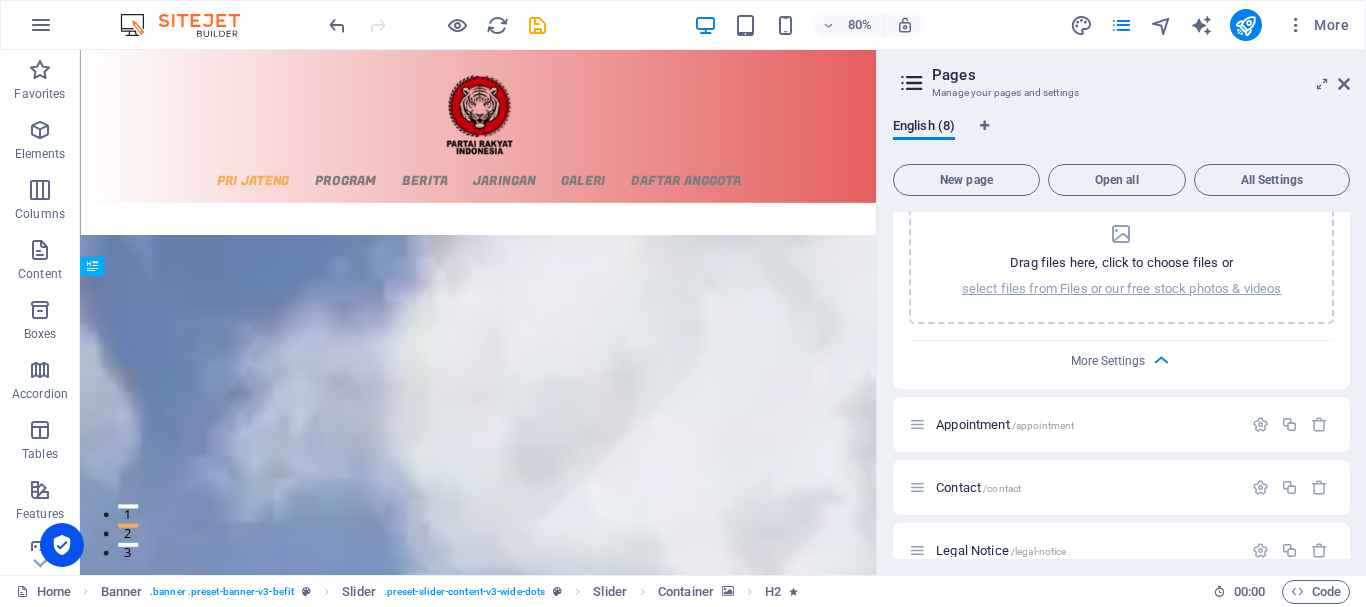 scroll, scrollTop: 1190, scrollLeft: 0, axis: vertical 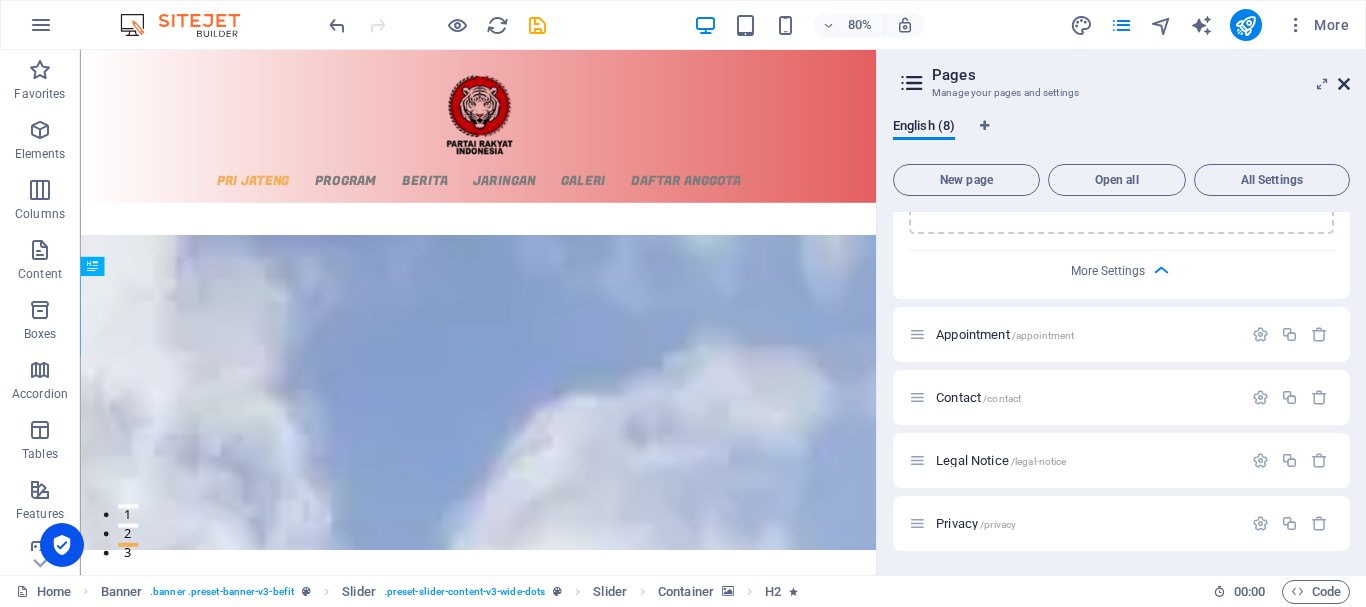 drag, startPoint x: 1346, startPoint y: 79, endPoint x: 1267, endPoint y: 34, distance: 90.91754 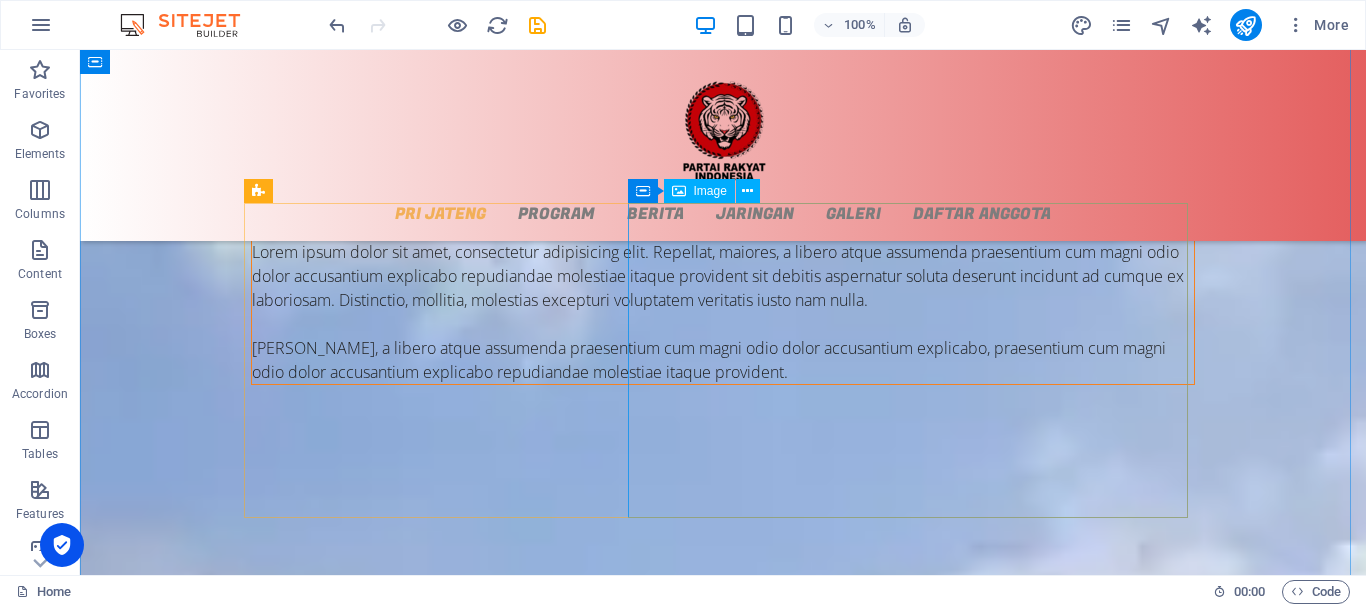 scroll, scrollTop: 200, scrollLeft: 0, axis: vertical 